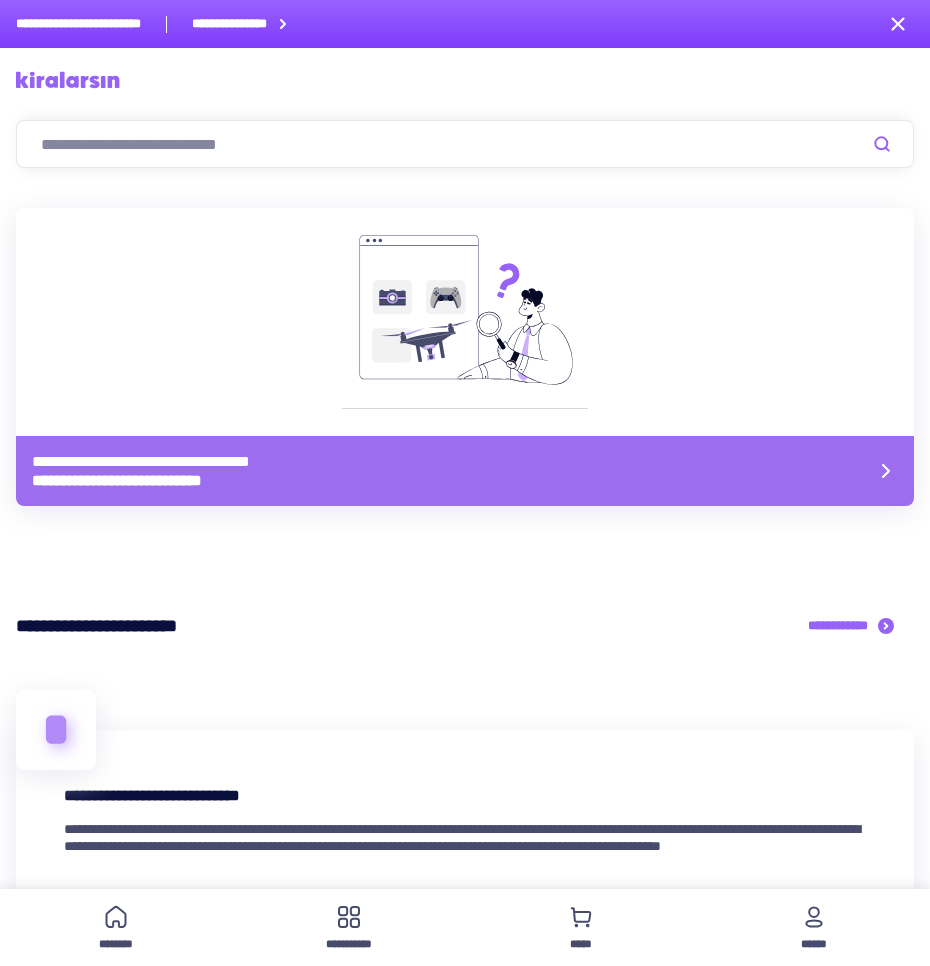 scroll, scrollTop: 3833, scrollLeft: 0, axis: vertical 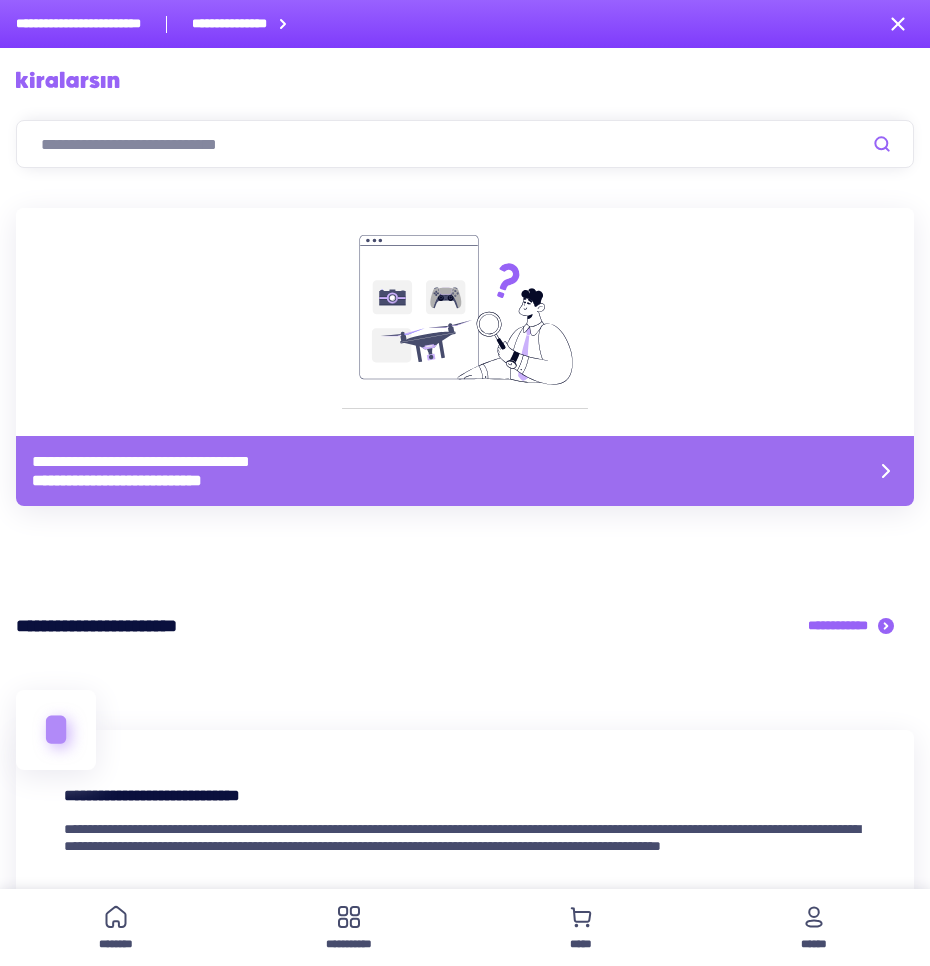 click at bounding box center (465, 144) 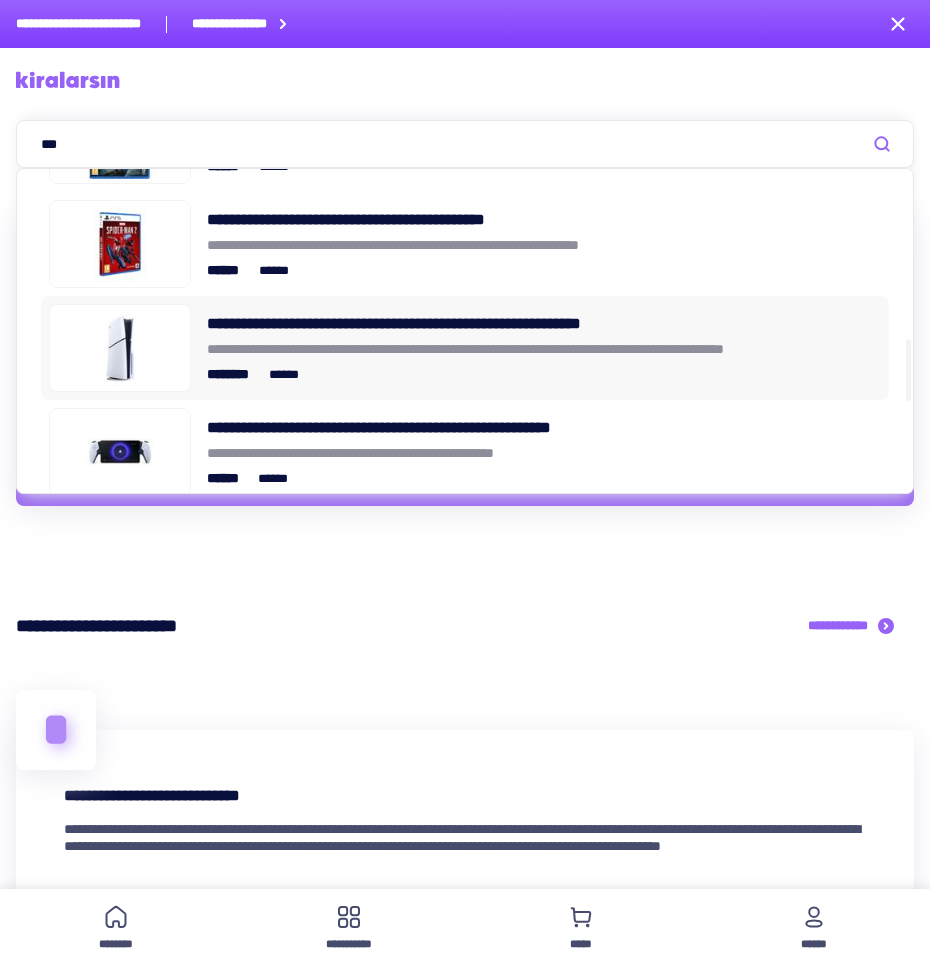 scroll, scrollTop: 1282, scrollLeft: 0, axis: vertical 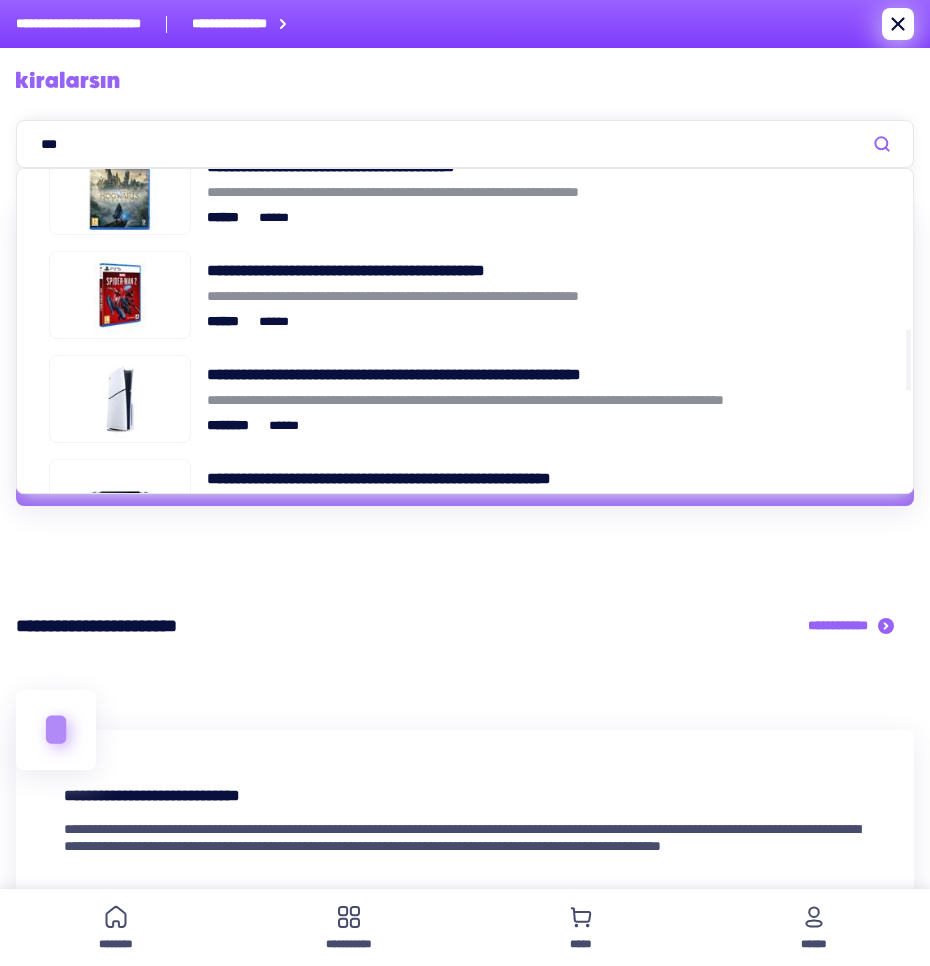 type on "***" 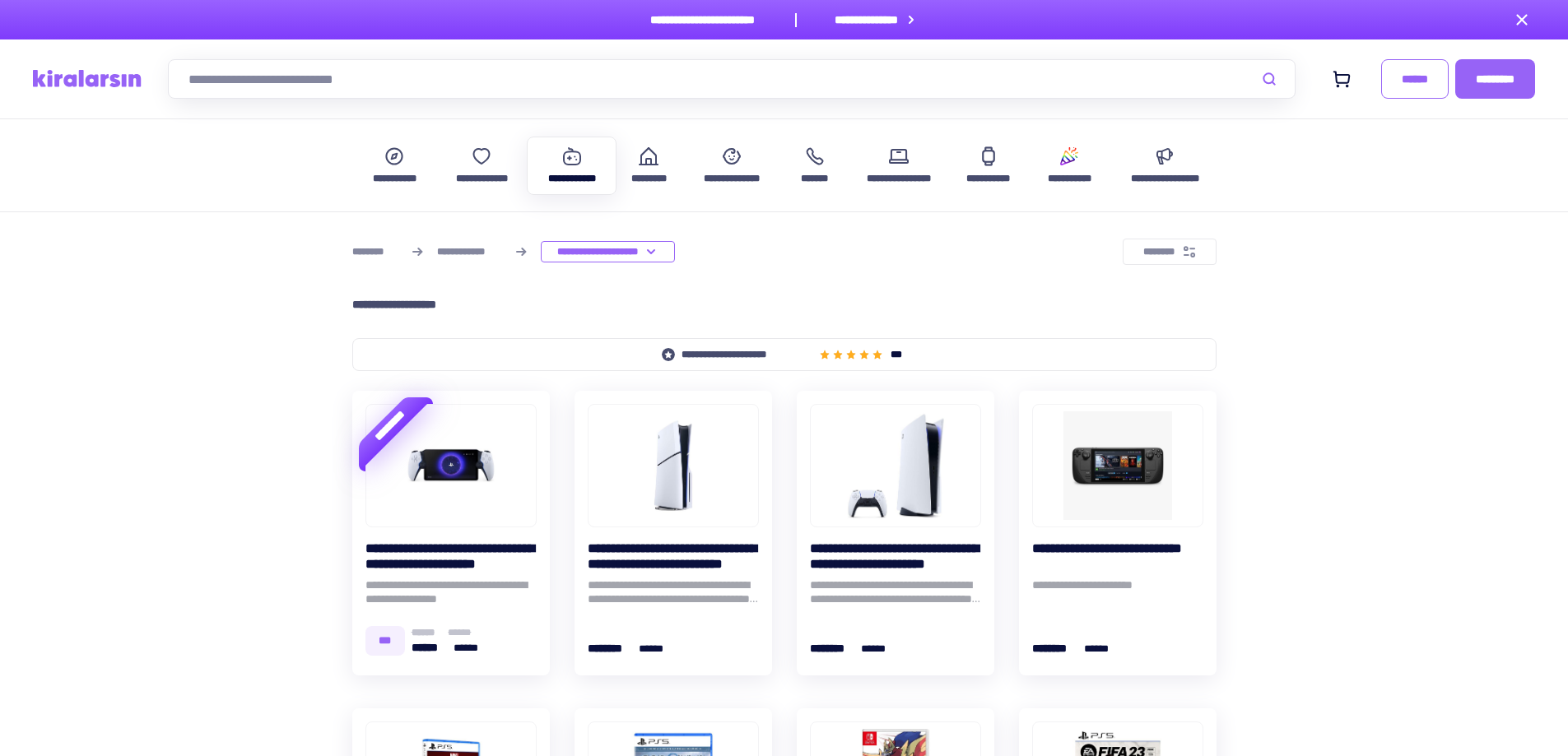 scroll, scrollTop: 0, scrollLeft: 0, axis: both 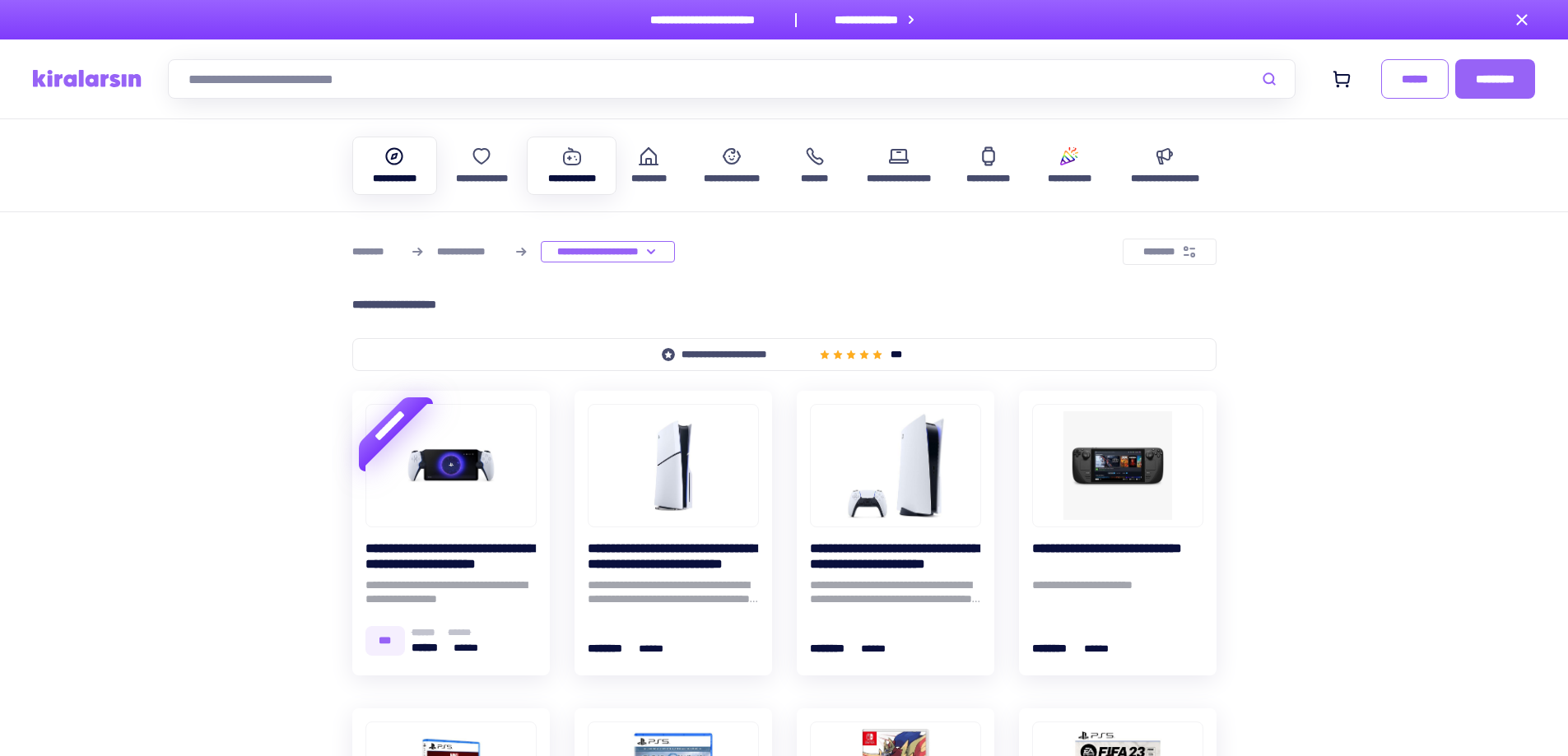 click on "**********" at bounding box center (395, 165) 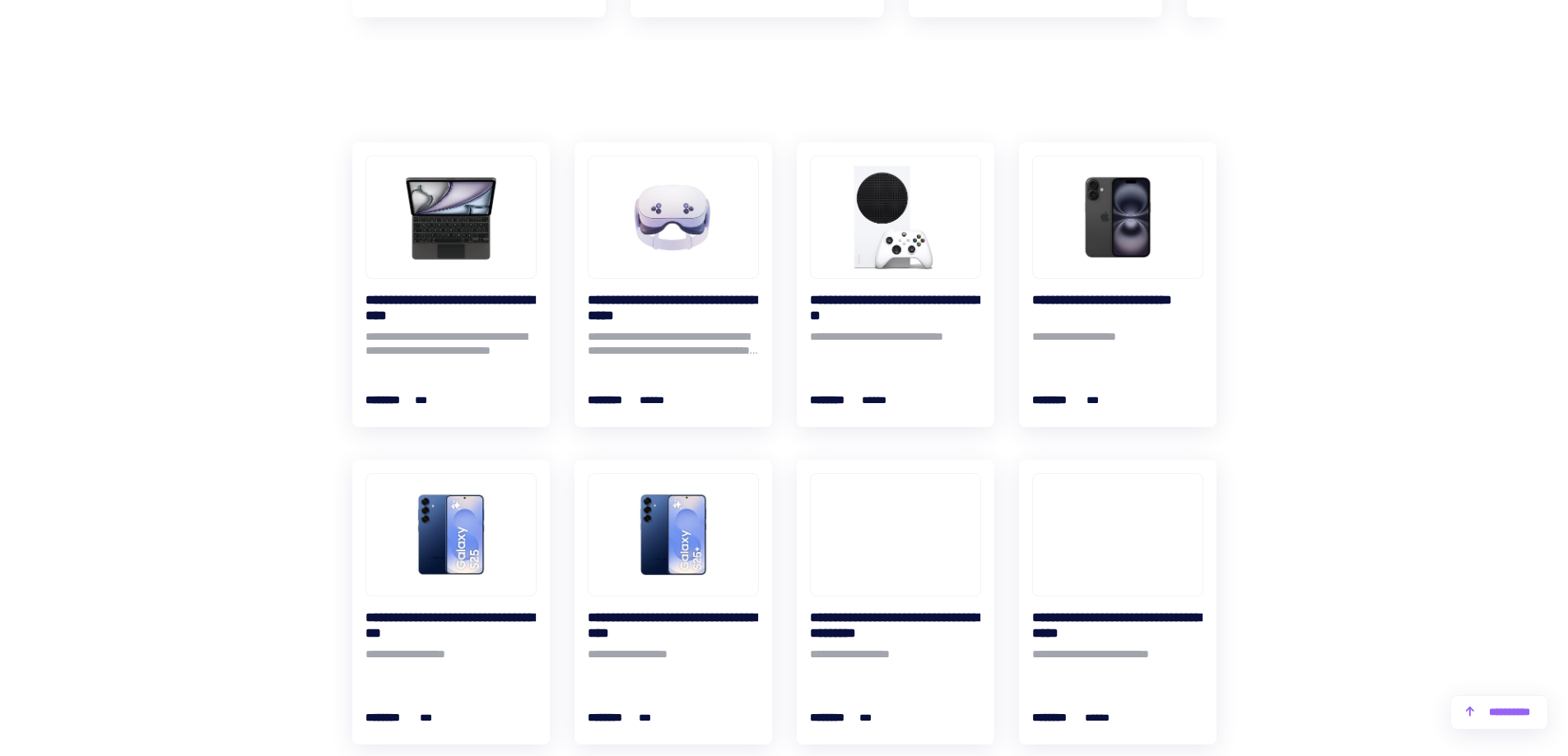 scroll, scrollTop: 1783, scrollLeft: 0, axis: vertical 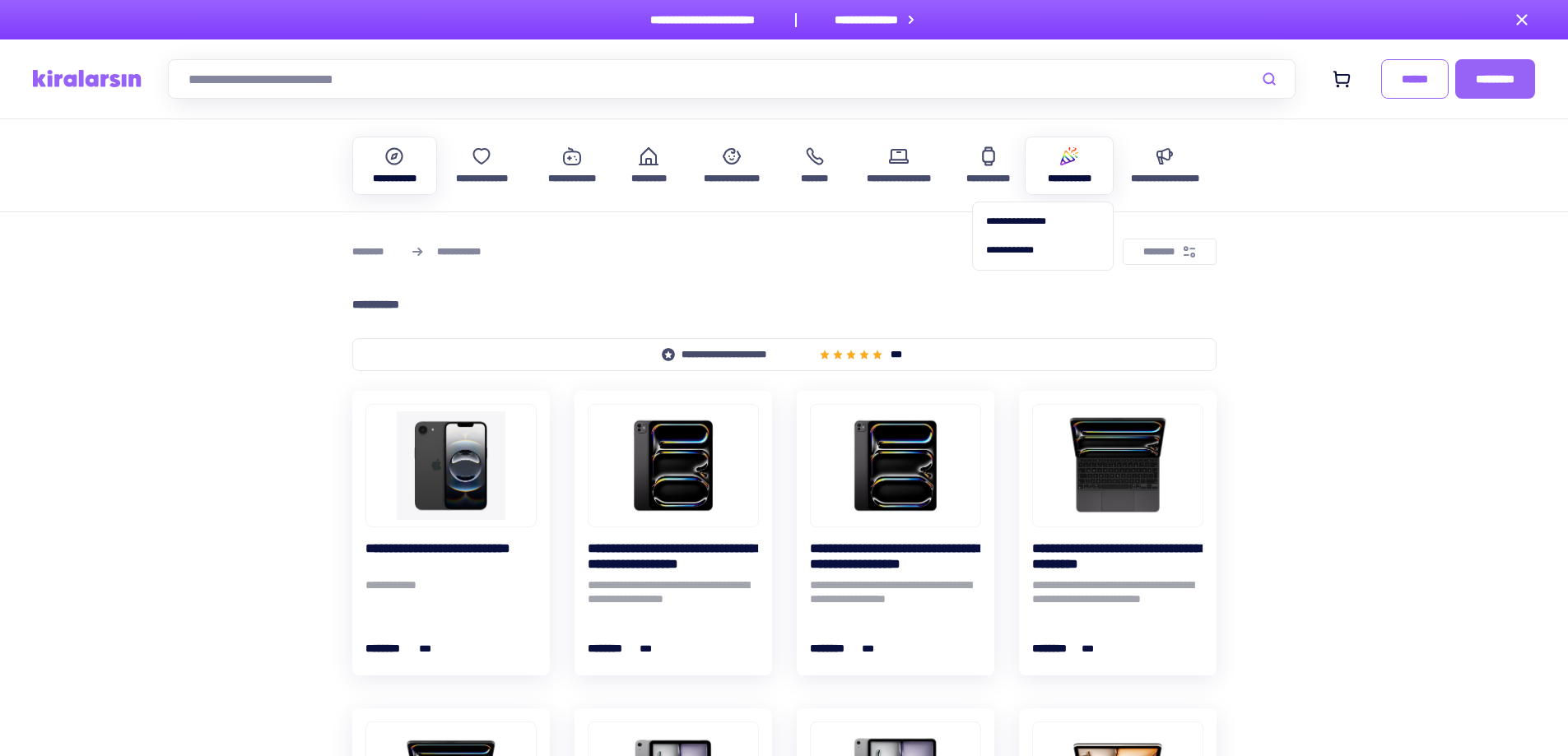 click 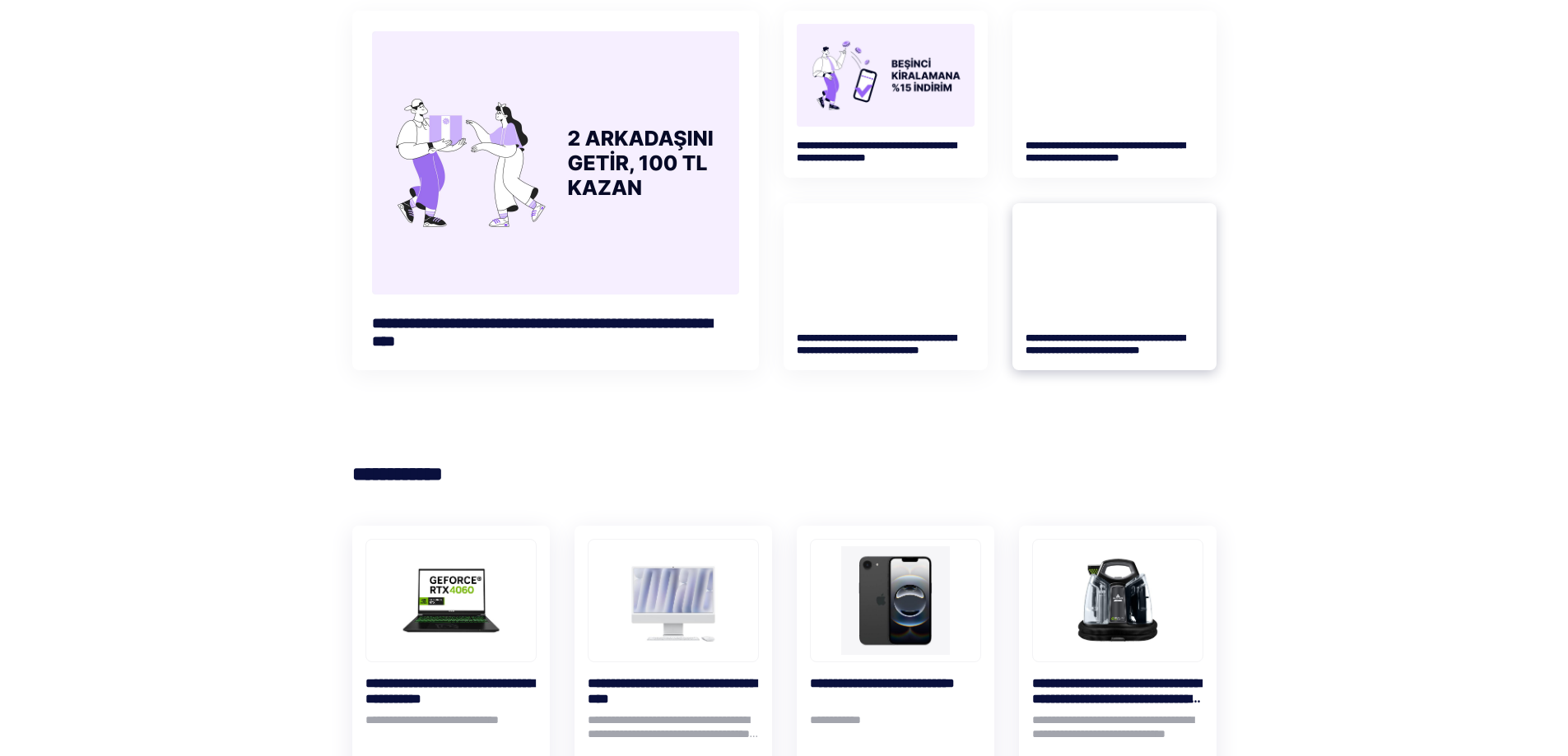 scroll, scrollTop: 0, scrollLeft: 0, axis: both 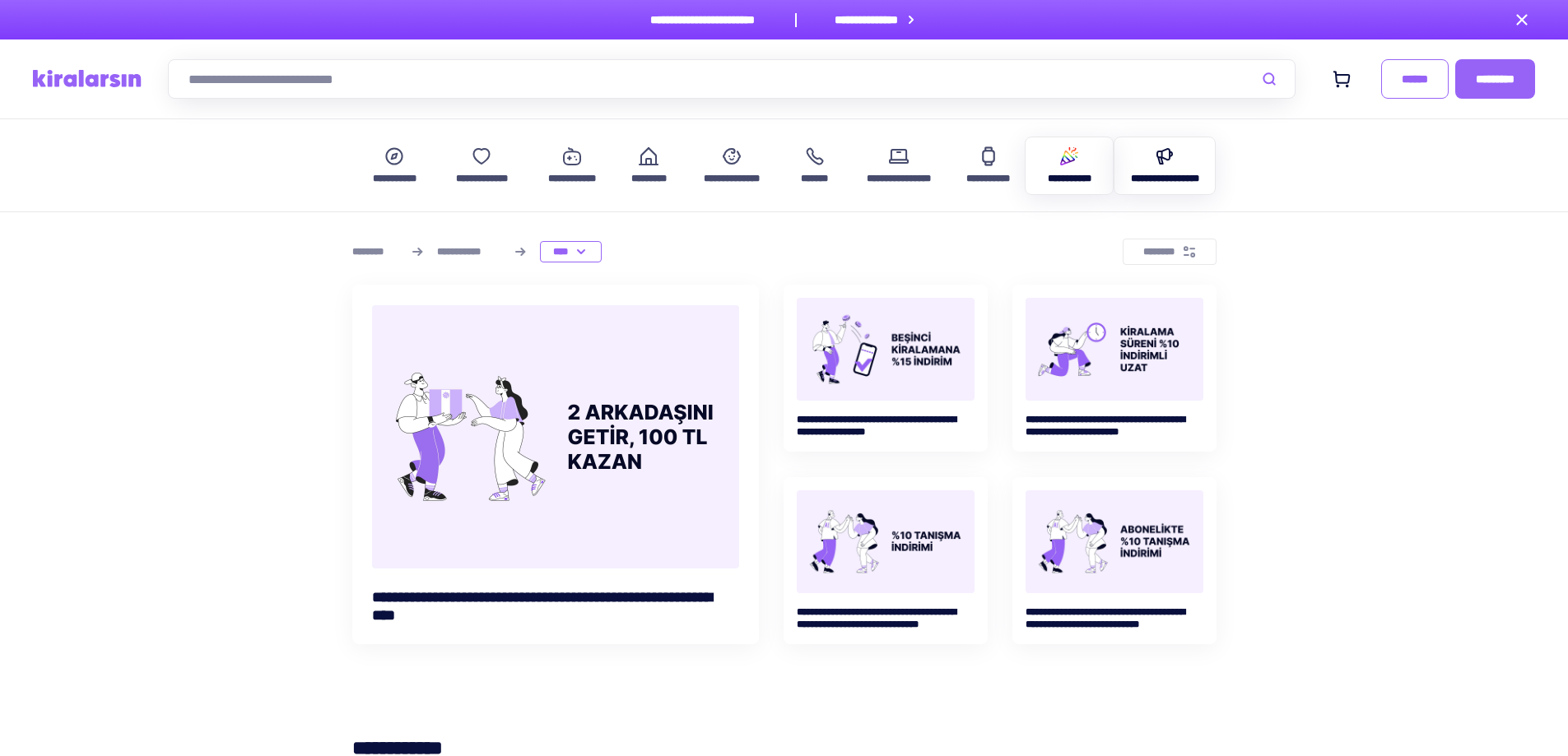 click 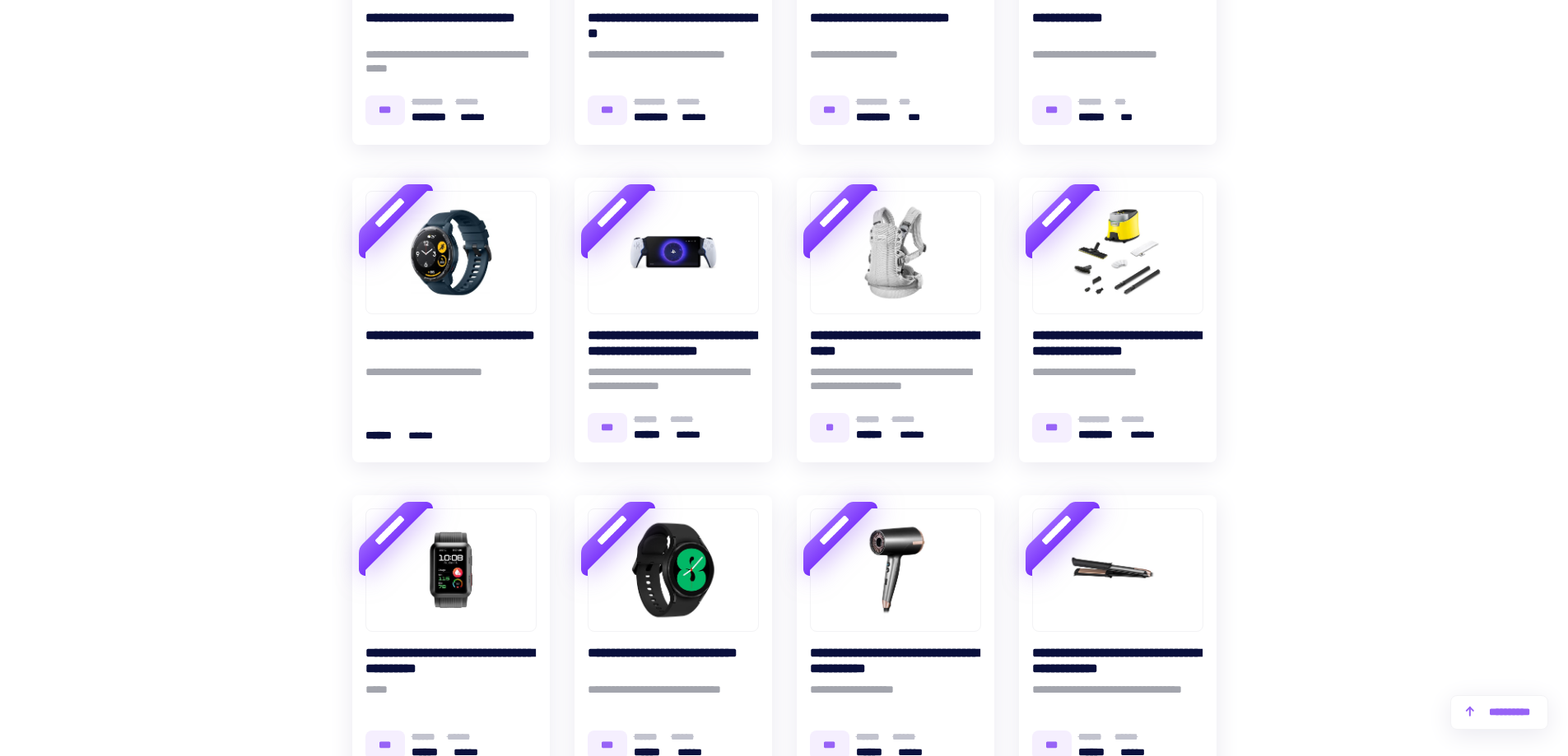 scroll, scrollTop: 1645, scrollLeft: 0, axis: vertical 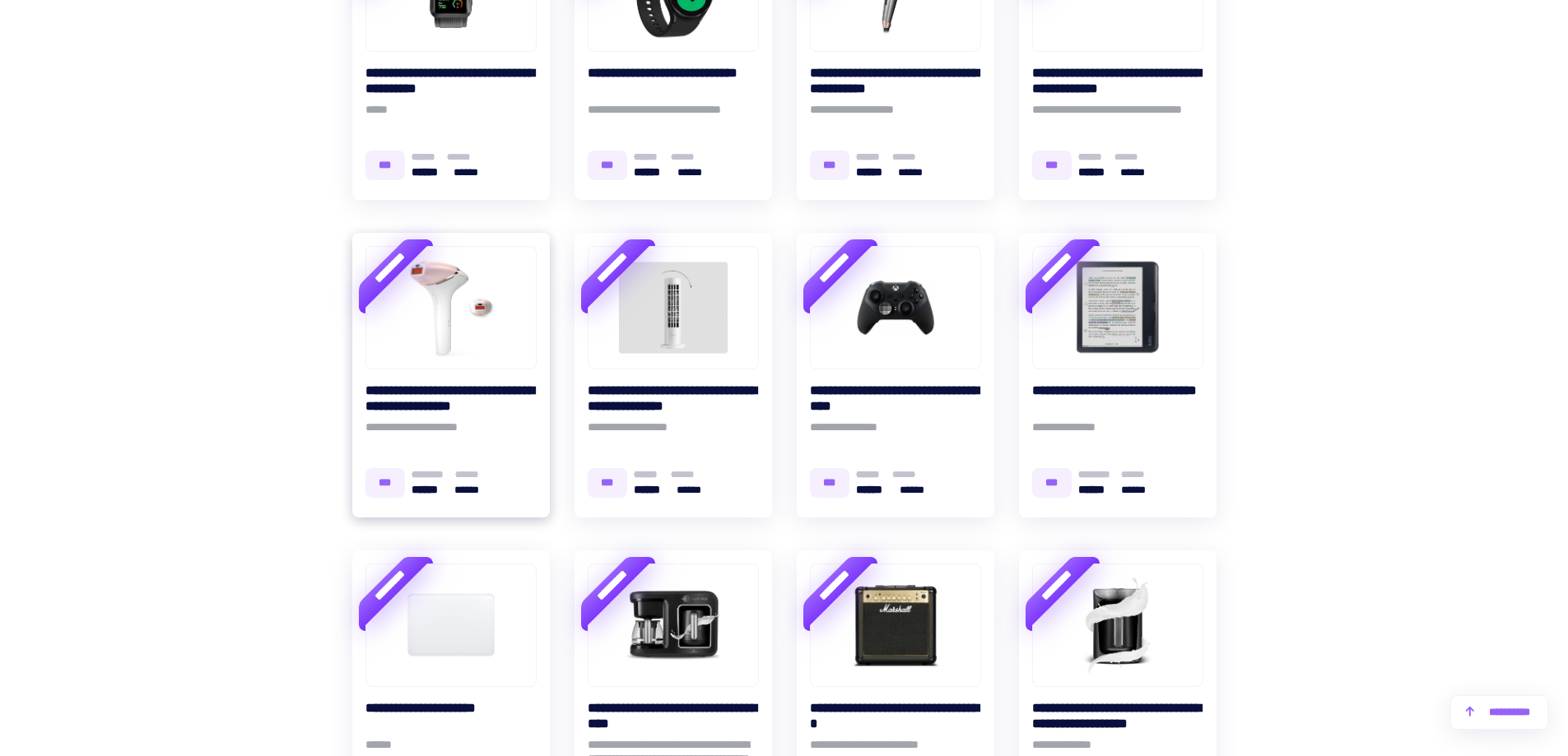 click at bounding box center (451, 308) 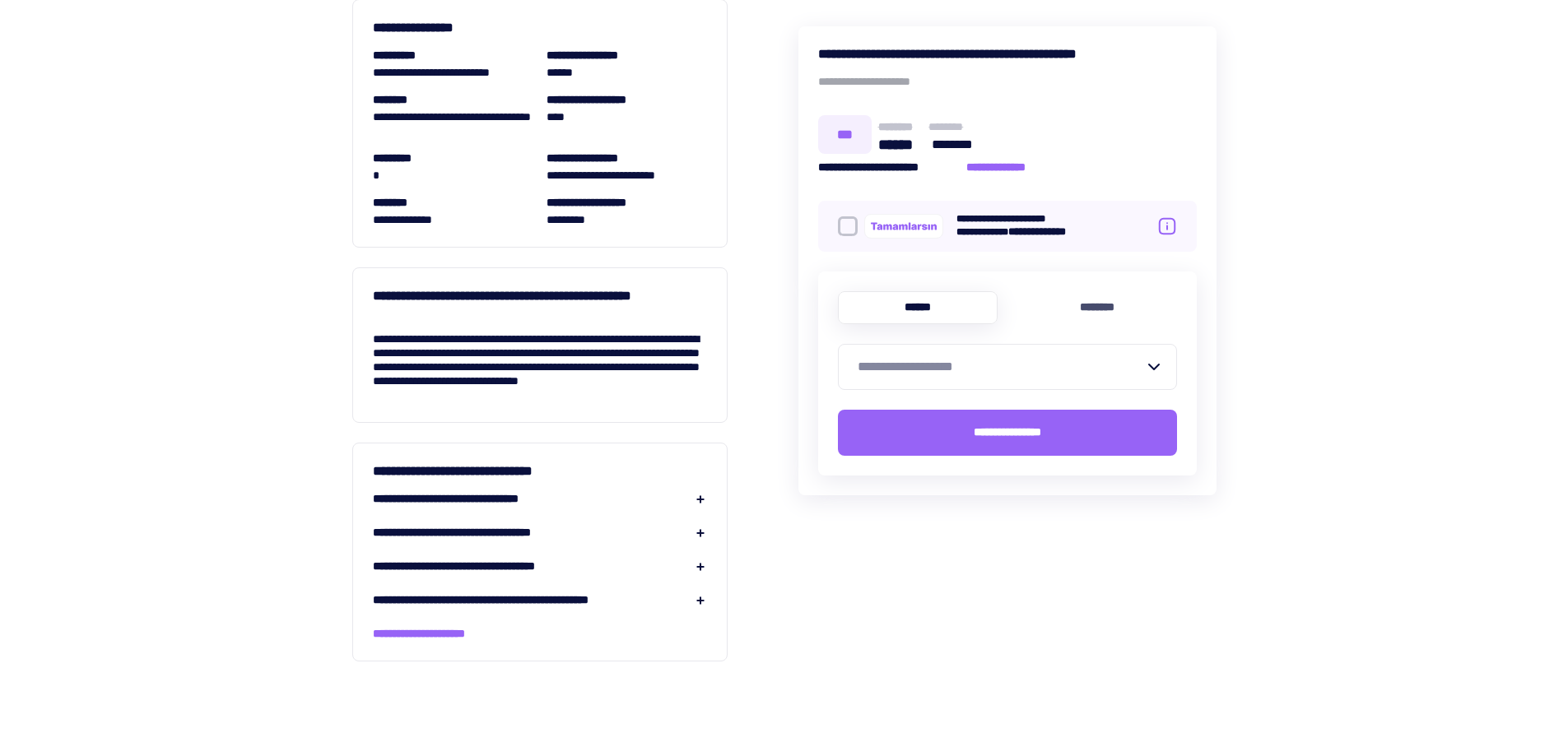 scroll, scrollTop: 1645, scrollLeft: 0, axis: vertical 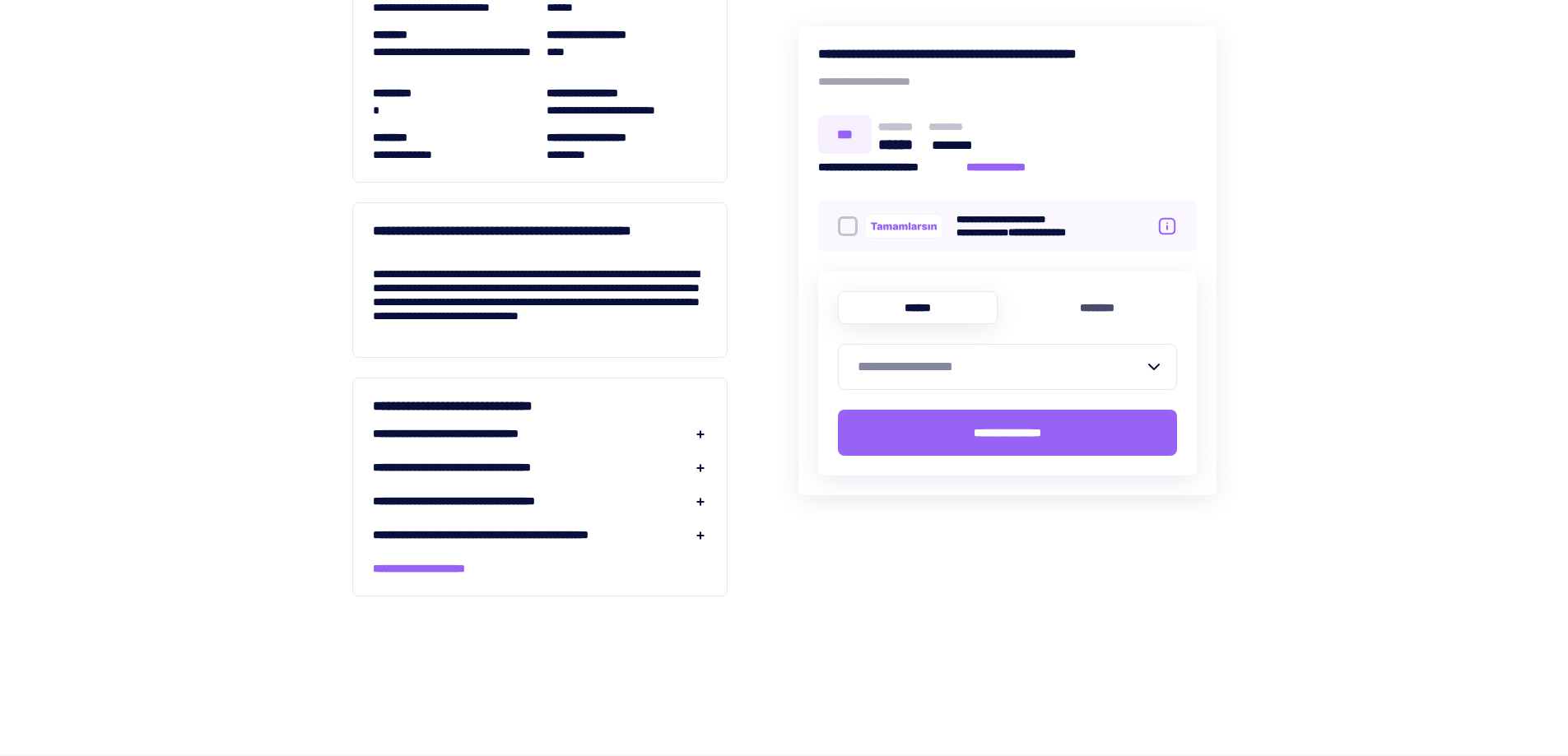 click on "**********" at bounding box center [470, 434] 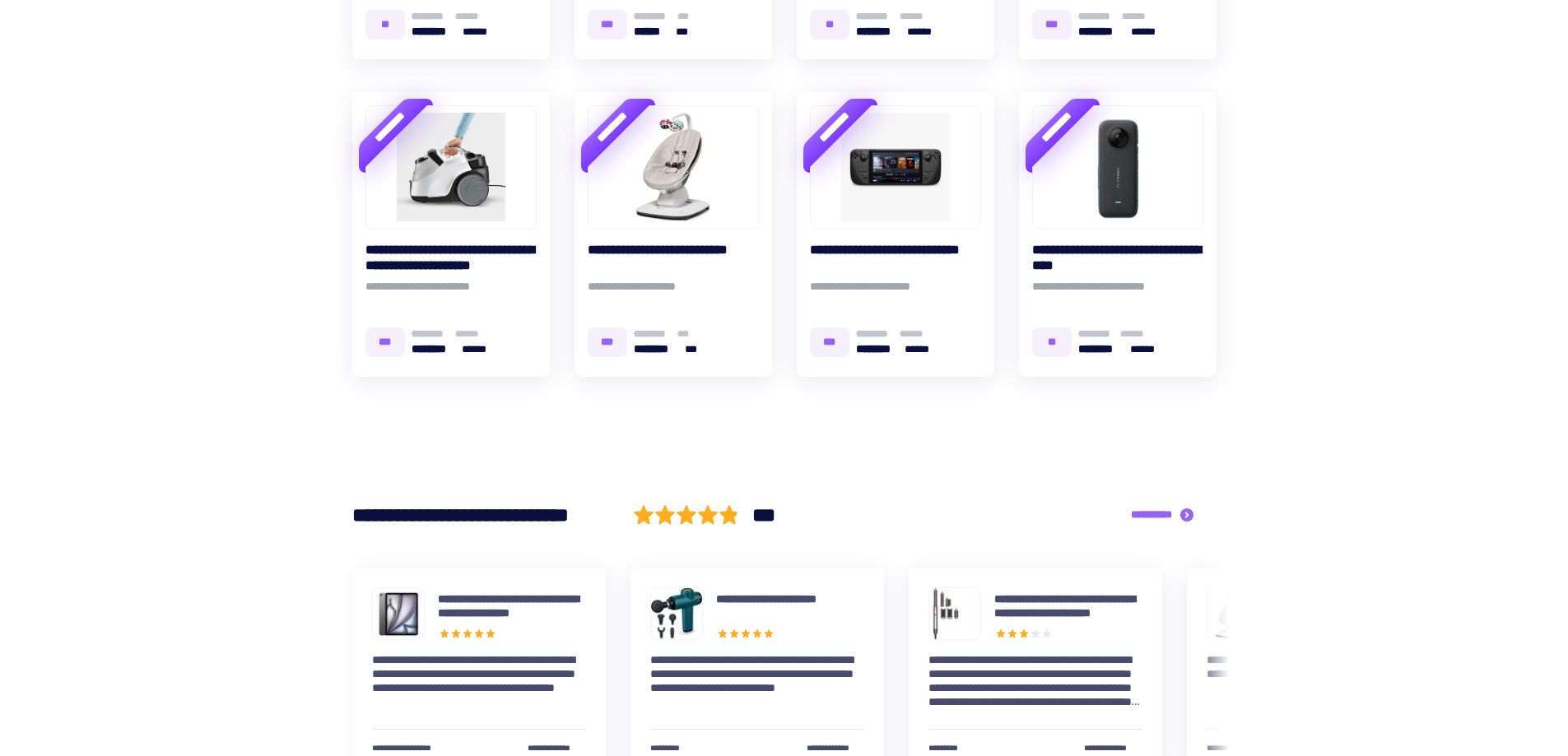 scroll, scrollTop: 0, scrollLeft: 0, axis: both 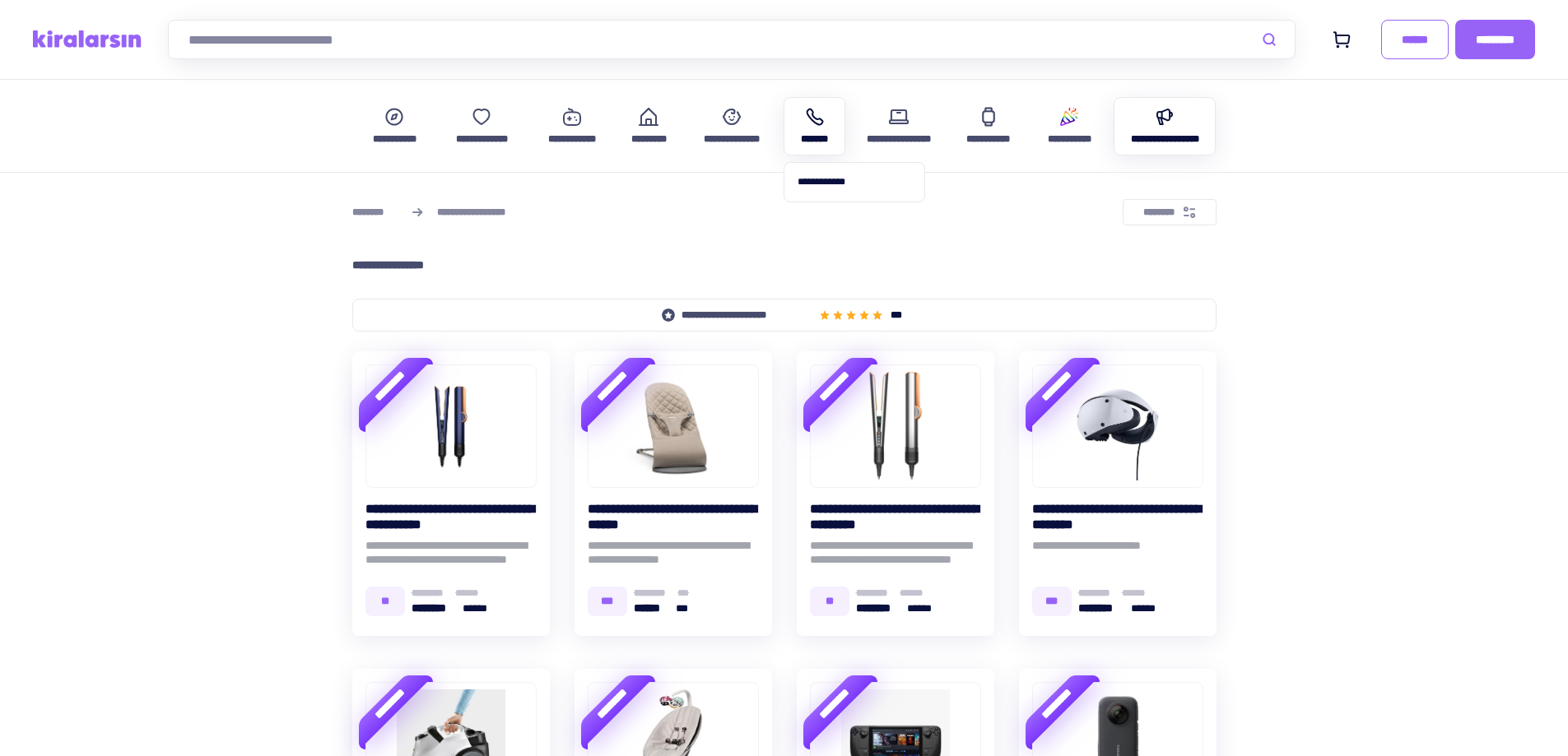 click on "*******" at bounding box center (814, 126) 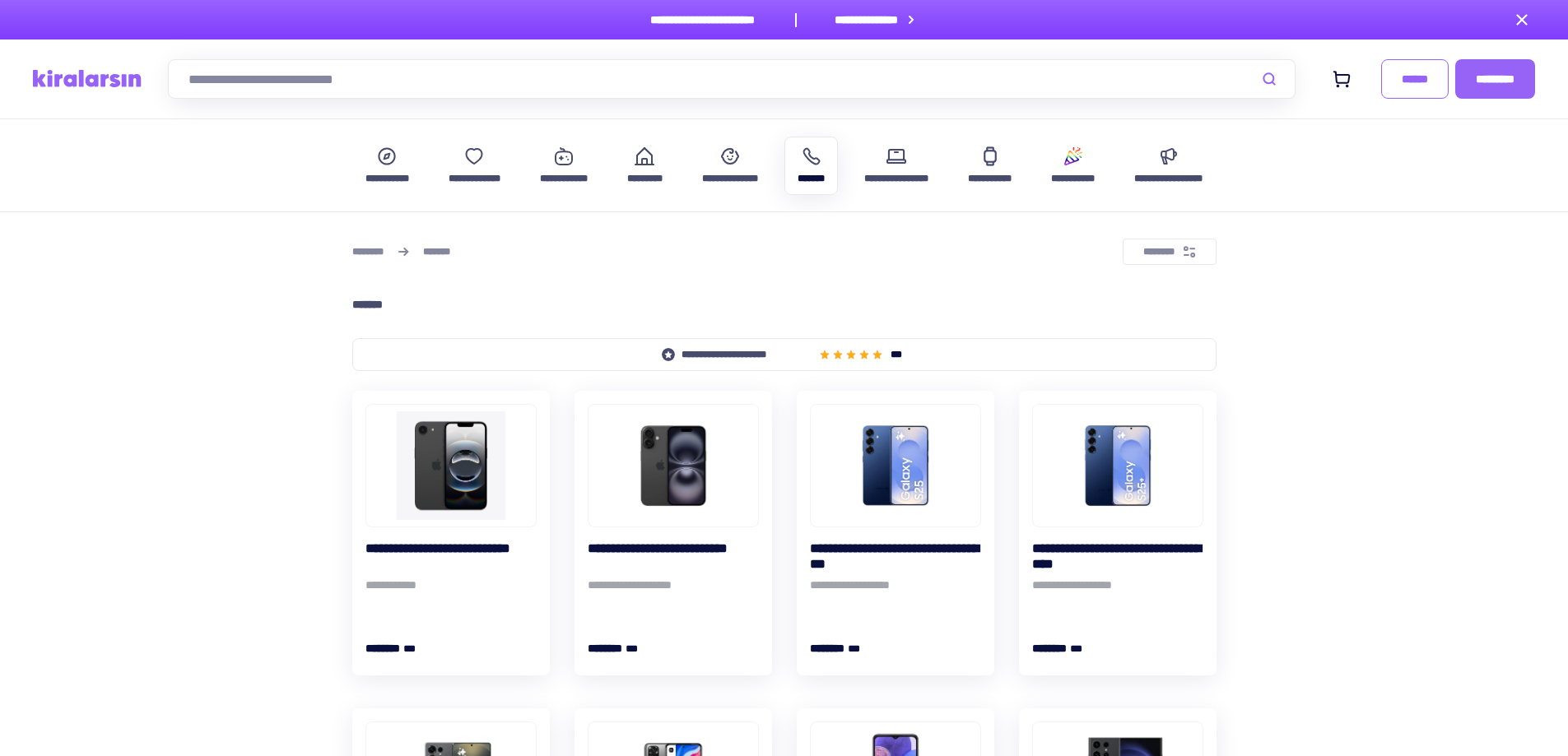 click on "[FIRST] [LAST] [EMAIL] [PHONE] [ADDRESS] [CITY] [STATE] [ZIP] [COUNTRY] [DATE] [AGE] [GENDER] [OCCUPATION] [MARITAL_STATUS] [NATIONALITY] [PASSPORT_NUMBER] [DRIVER_LICENSE] [CREDIT_CARD] [SSN] [BANK_ACCOUNT] [EMPLOYER] [JOB_TITLE] [SALARY] [ETHNICITY] [RELIGION] [POLITICAL_PARTY] [VOTER_ID] [HEALTH_INSURANCE] [MEDICAL_RECORD] [ALLERGIES] [MEDICATIONS] [FAMILY_HISTORY] [EMERGENCY_CONTACT] [RELATIONSHIP] [PHONE_NUMBER] [EMAIL_ADDRESS] [HOME_ADDRESS] [WORK_ADDRESS] [POSTAL_CODE] [COORDINATES] [BIRTH_DATE] [AGE] [TIME_REFERENCE]" at bounding box center [784, 1487] 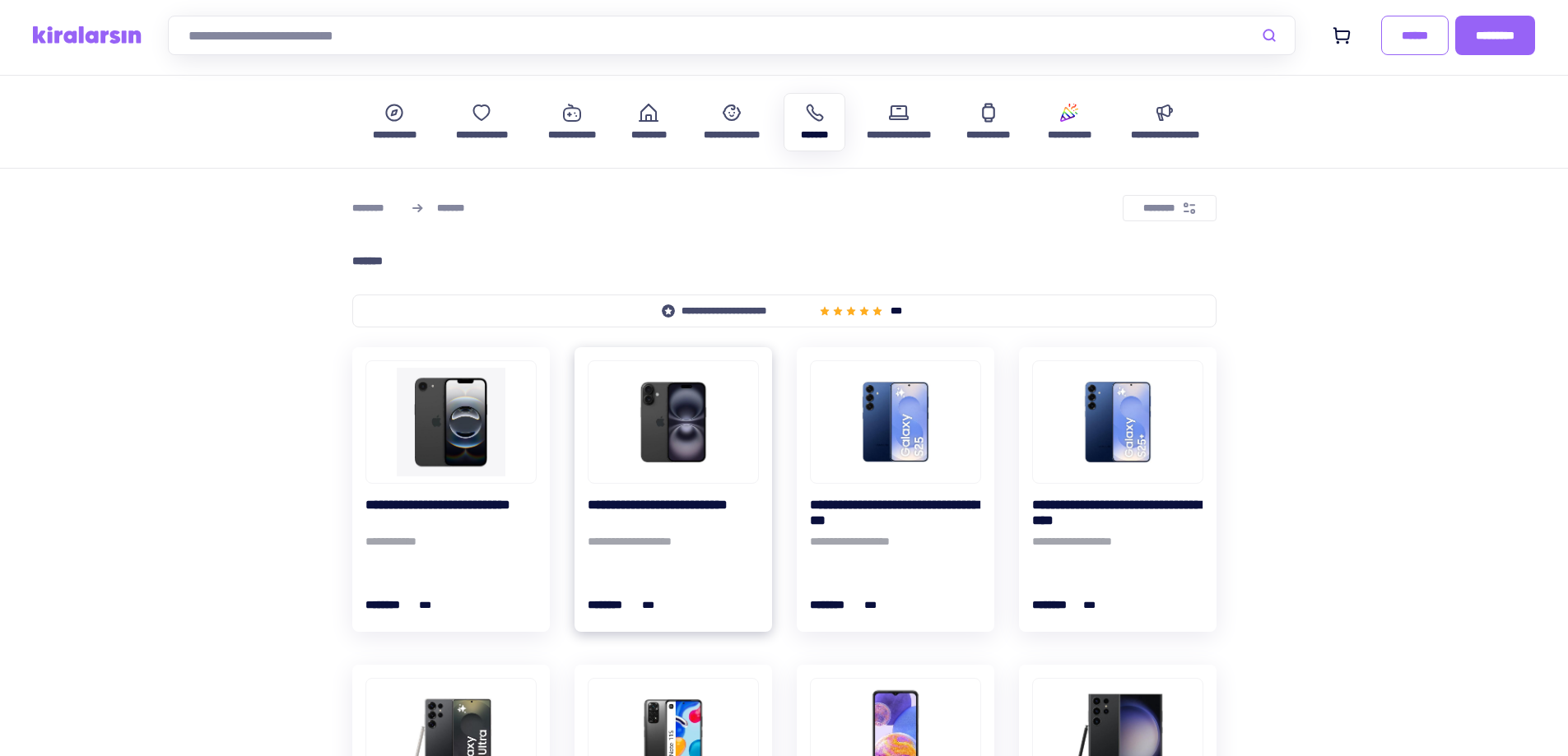 scroll, scrollTop: 0, scrollLeft: 0, axis: both 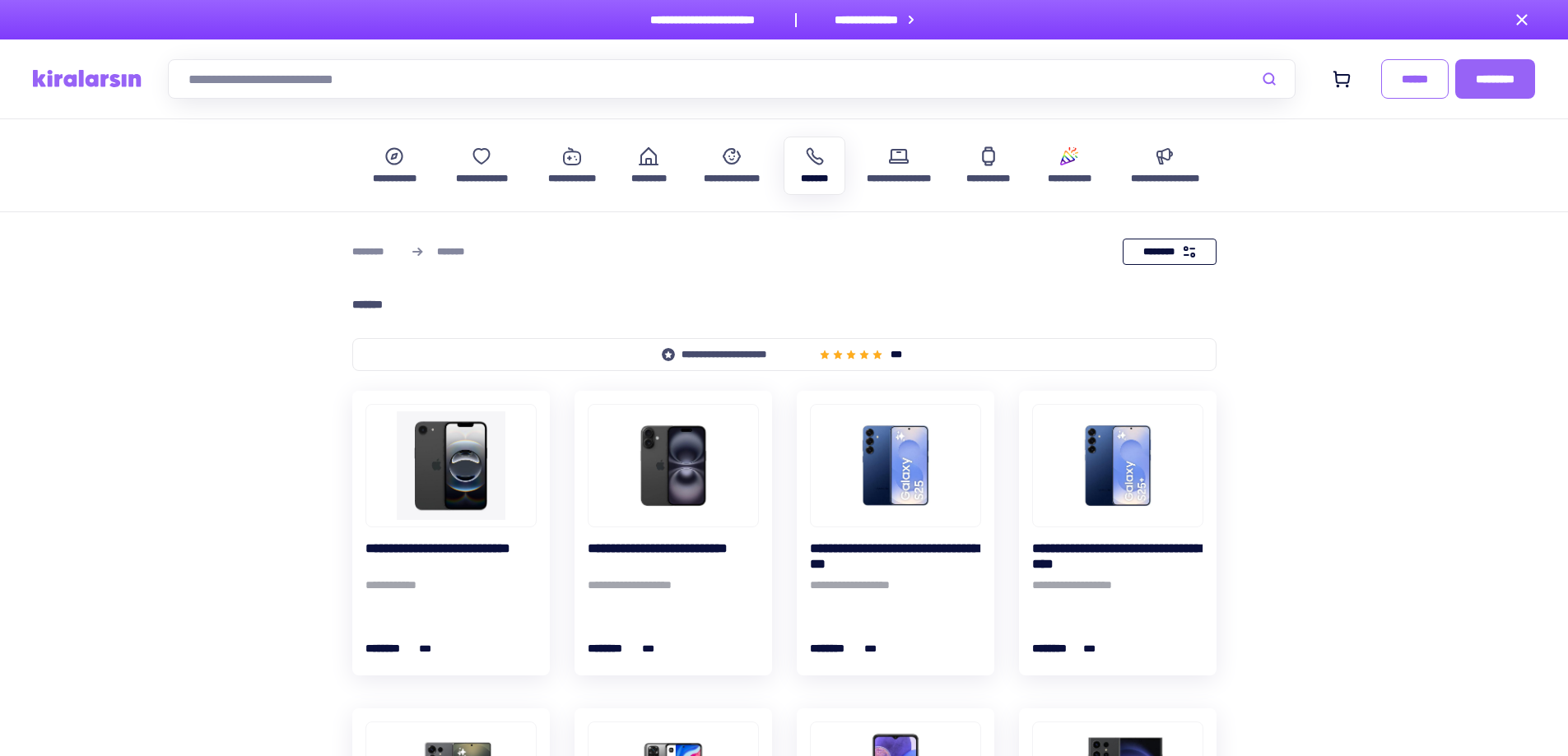 click on "********" at bounding box center (1159, 251) 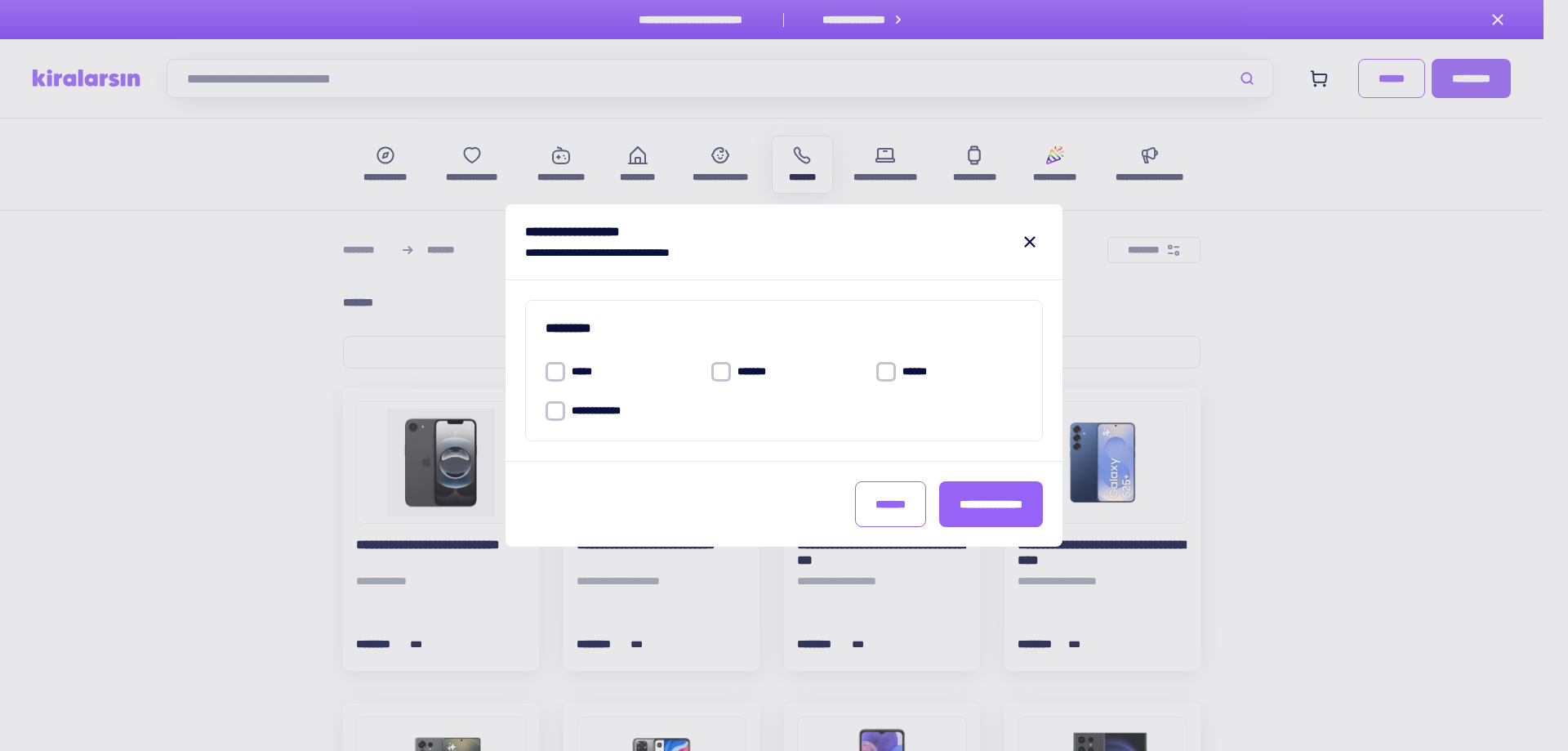 click on "*****" at bounding box center (586, 372) 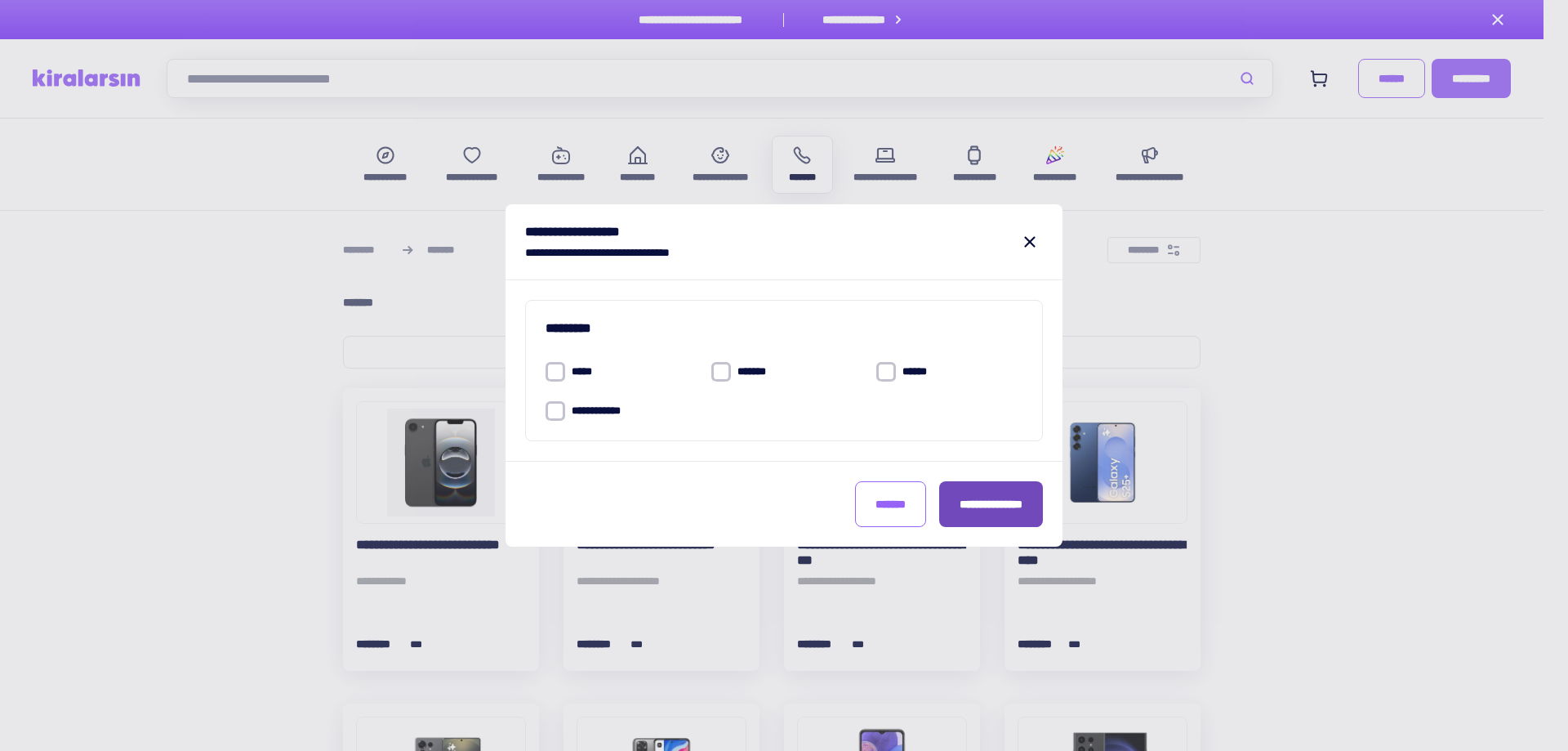 click on "**********" at bounding box center (991, 504) 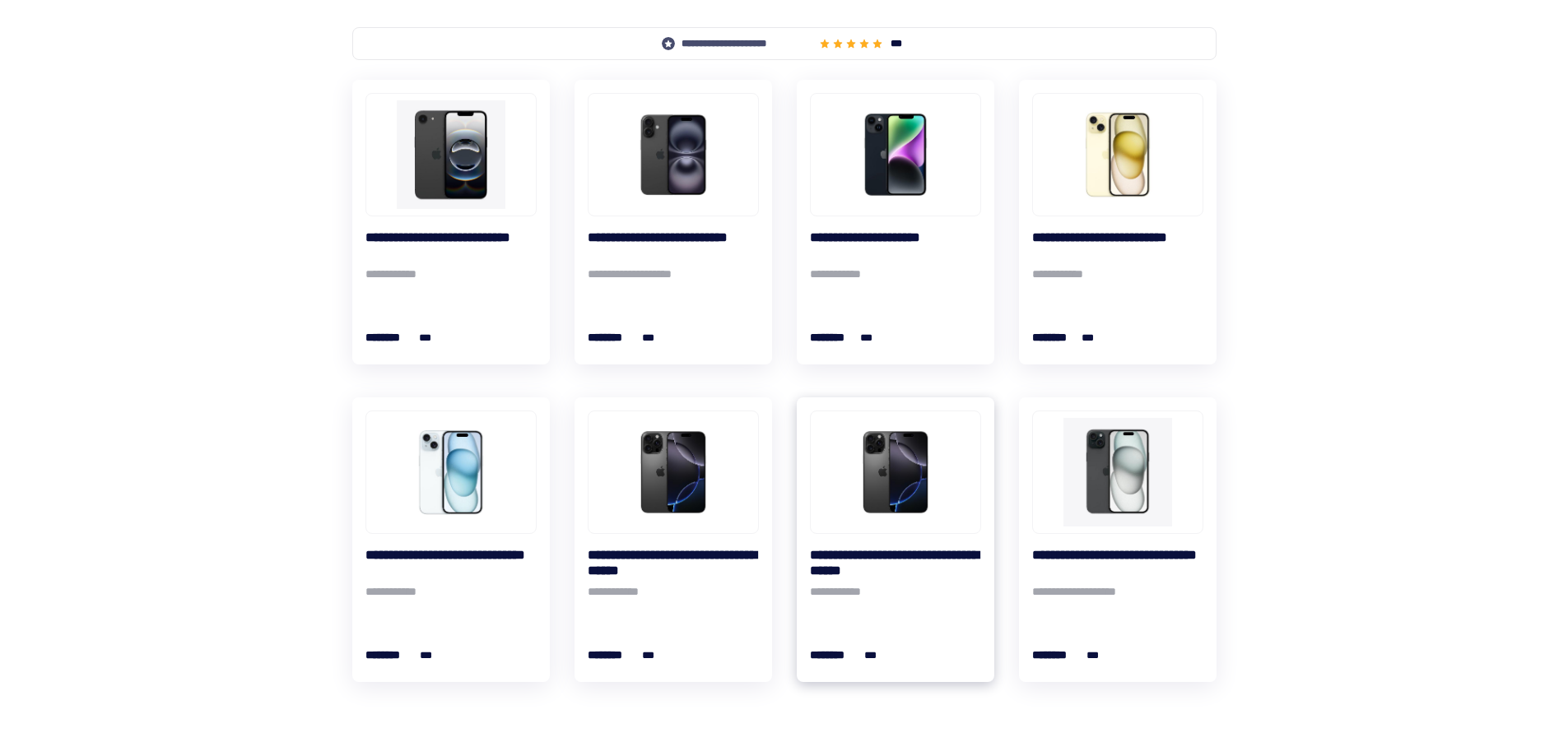 scroll, scrollTop: 274, scrollLeft: 0, axis: vertical 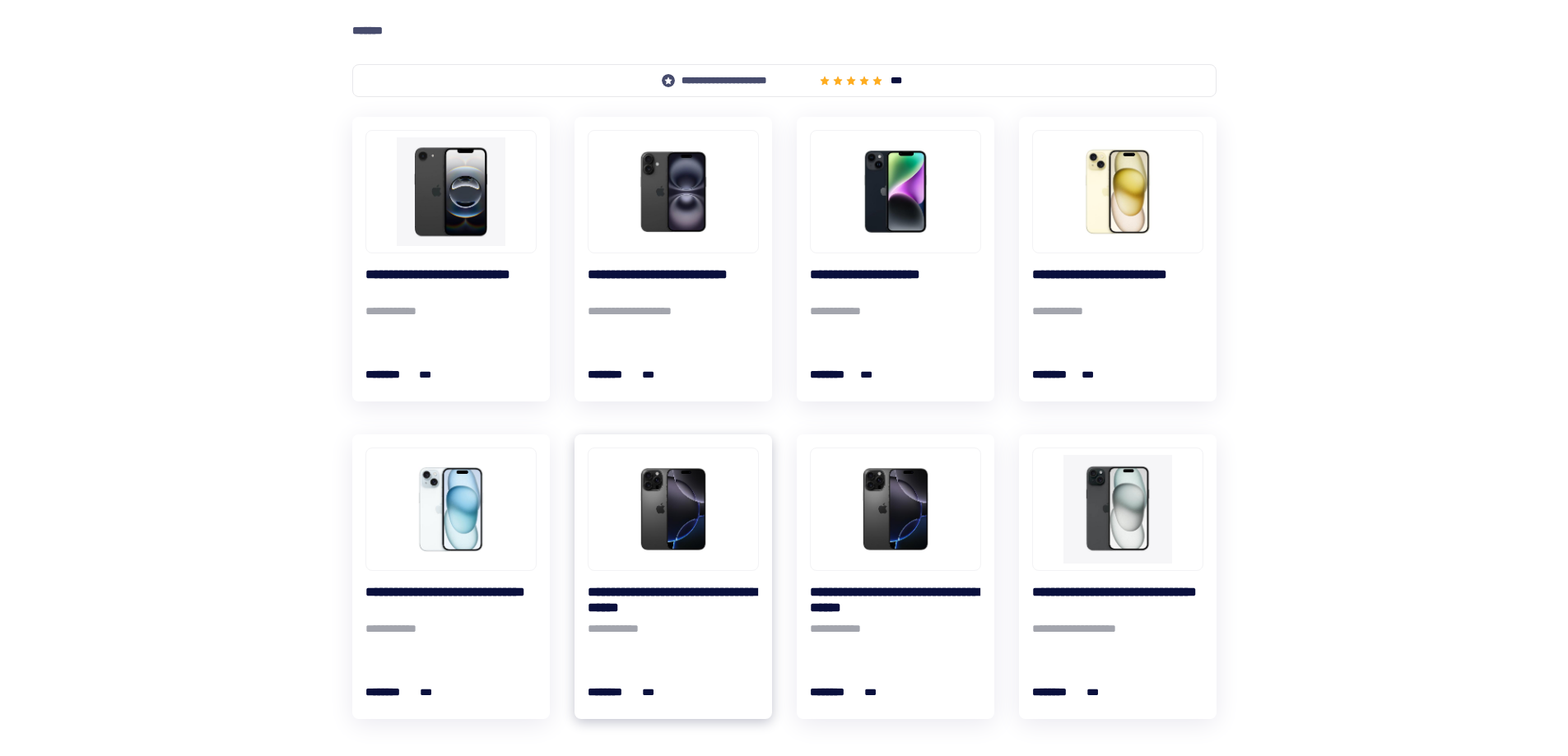 click at bounding box center [673, 509] 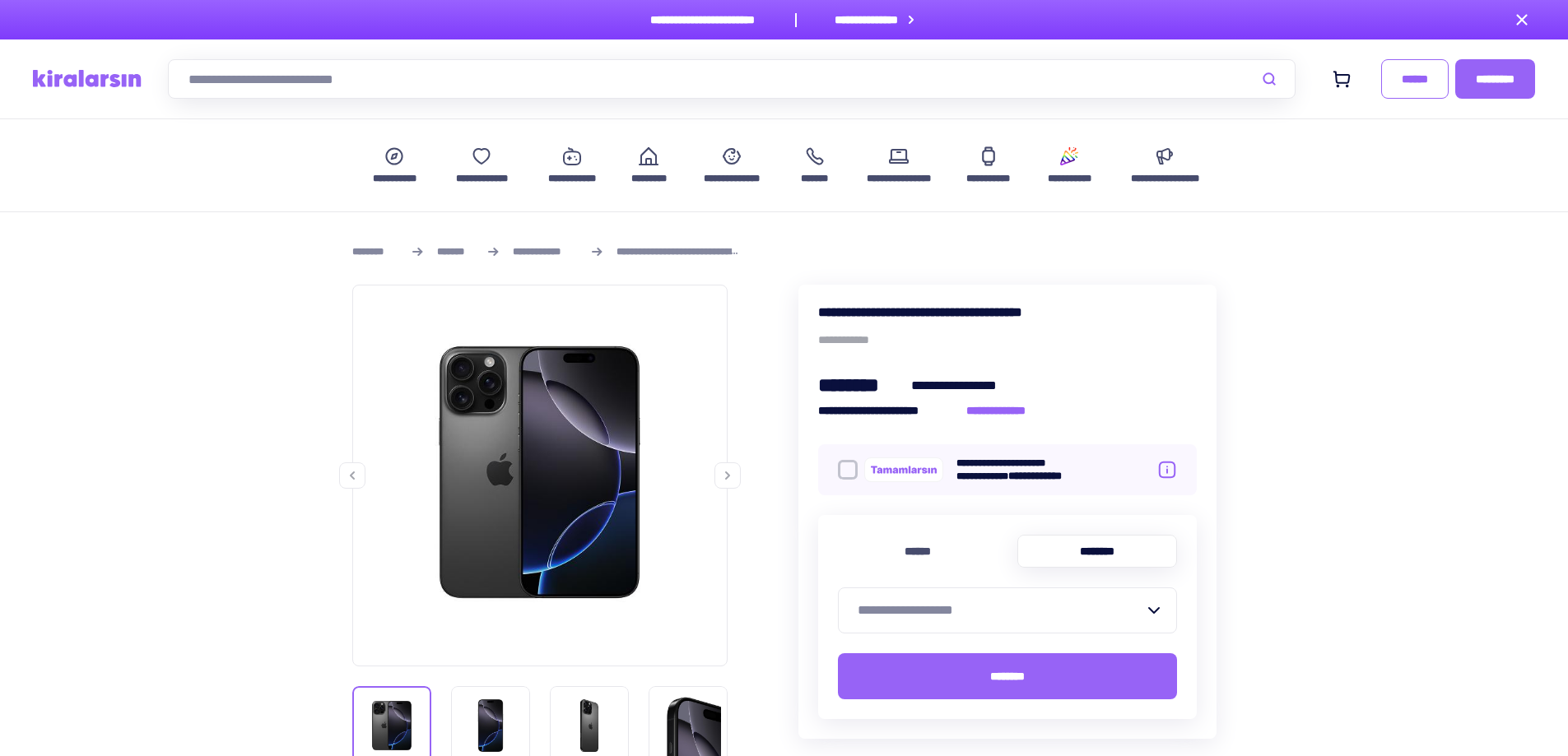 click 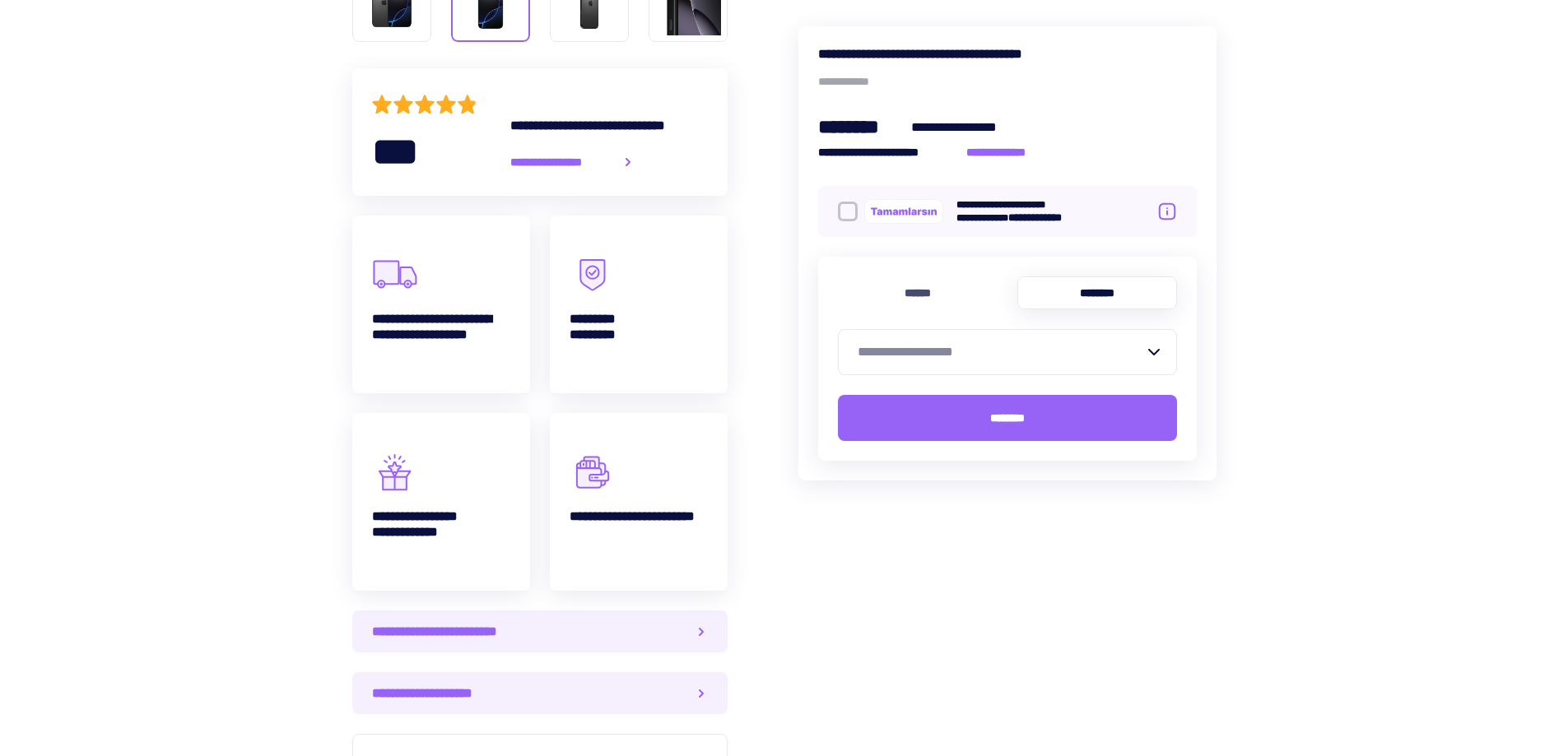 scroll, scrollTop: 823, scrollLeft: 0, axis: vertical 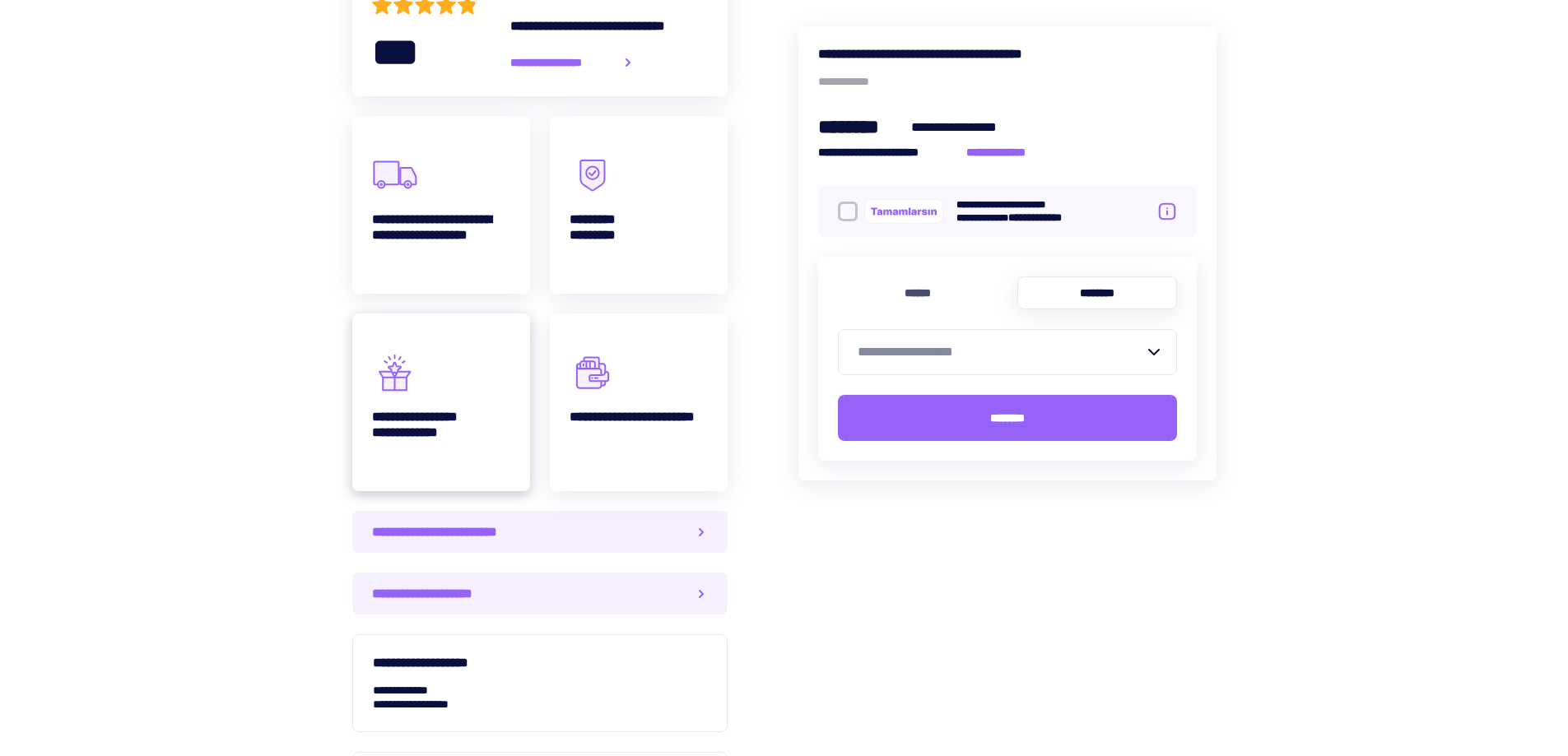 click on "**********" at bounding box center (441, 402) 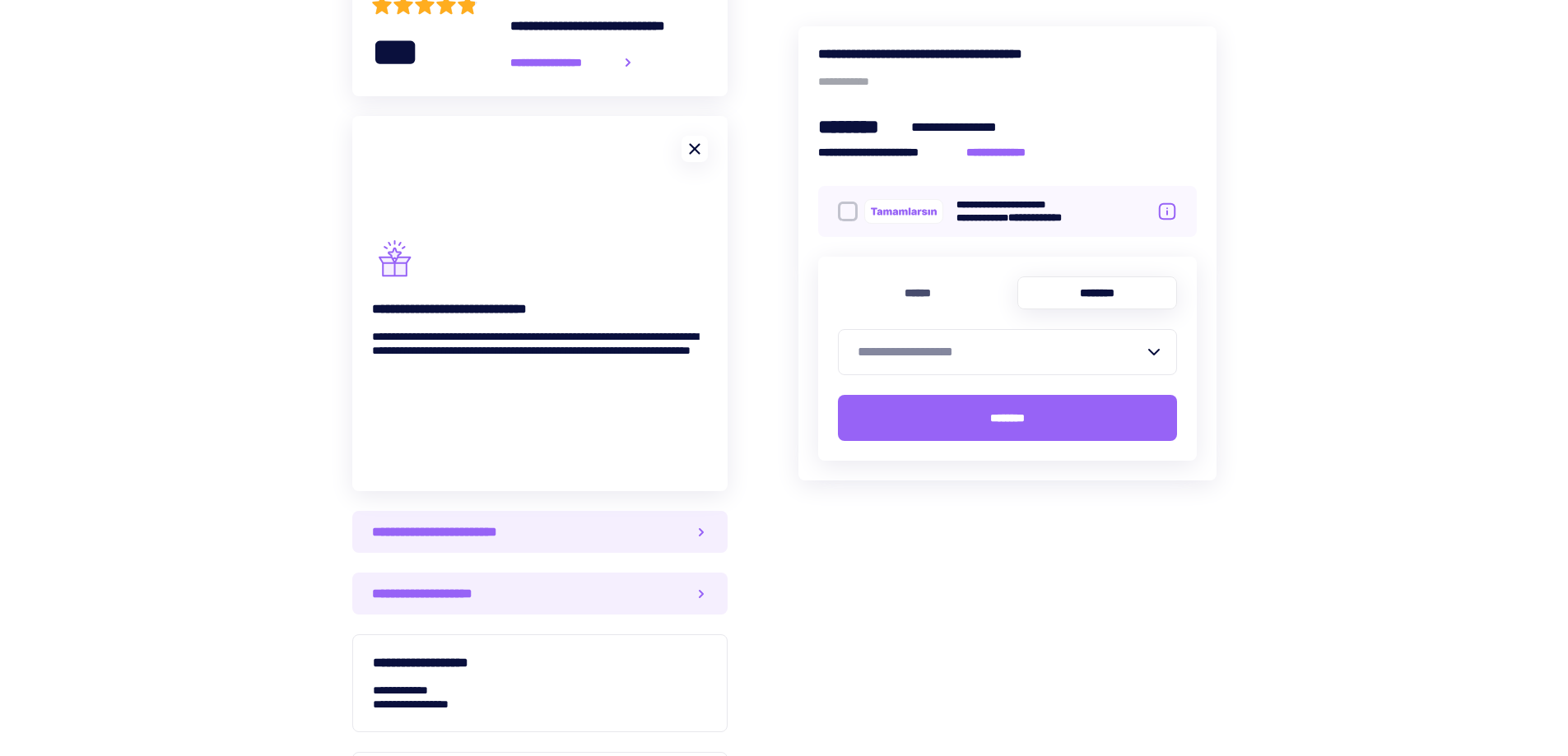 click 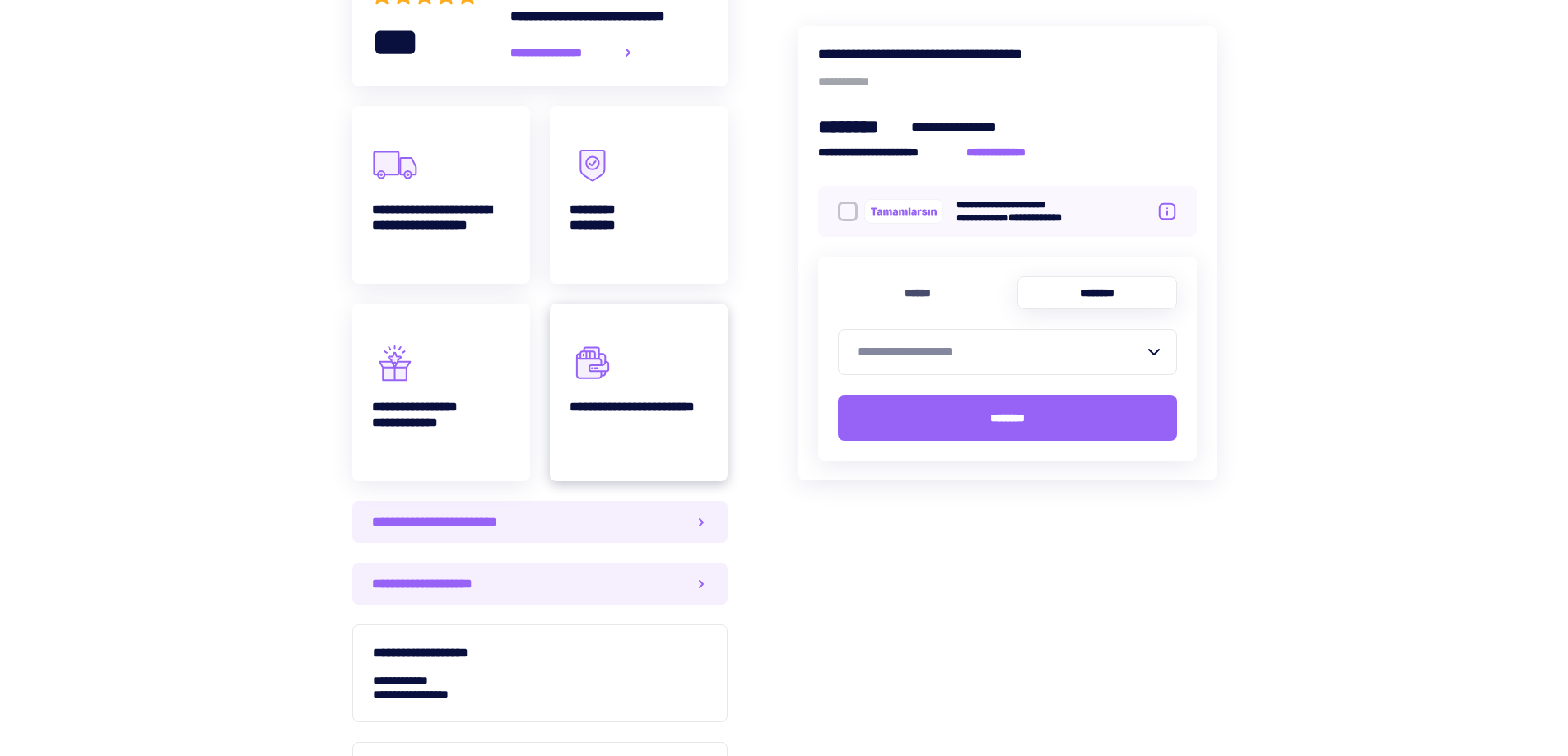 scroll, scrollTop: 1234, scrollLeft: 0, axis: vertical 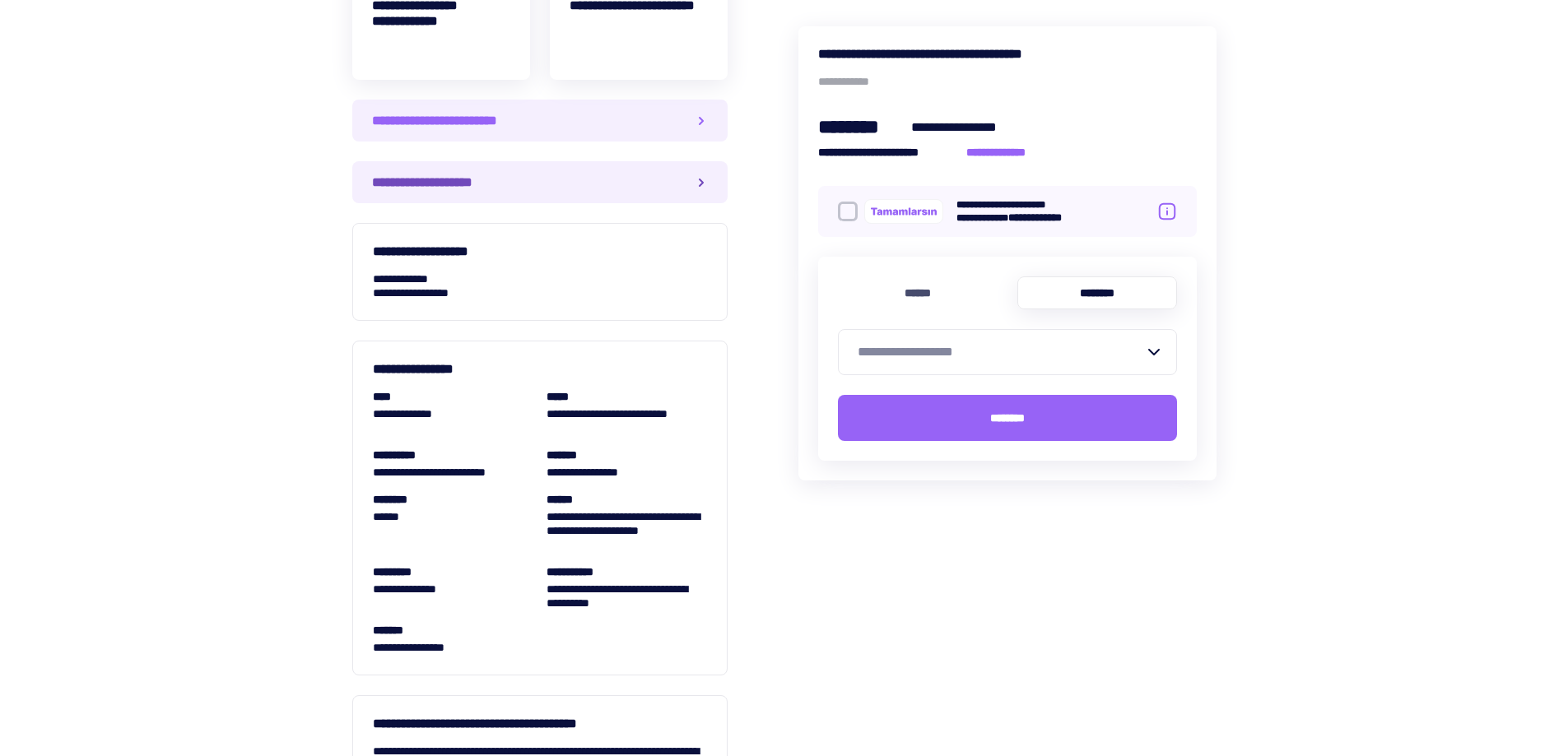 click on "**********" at bounding box center [540, 182] 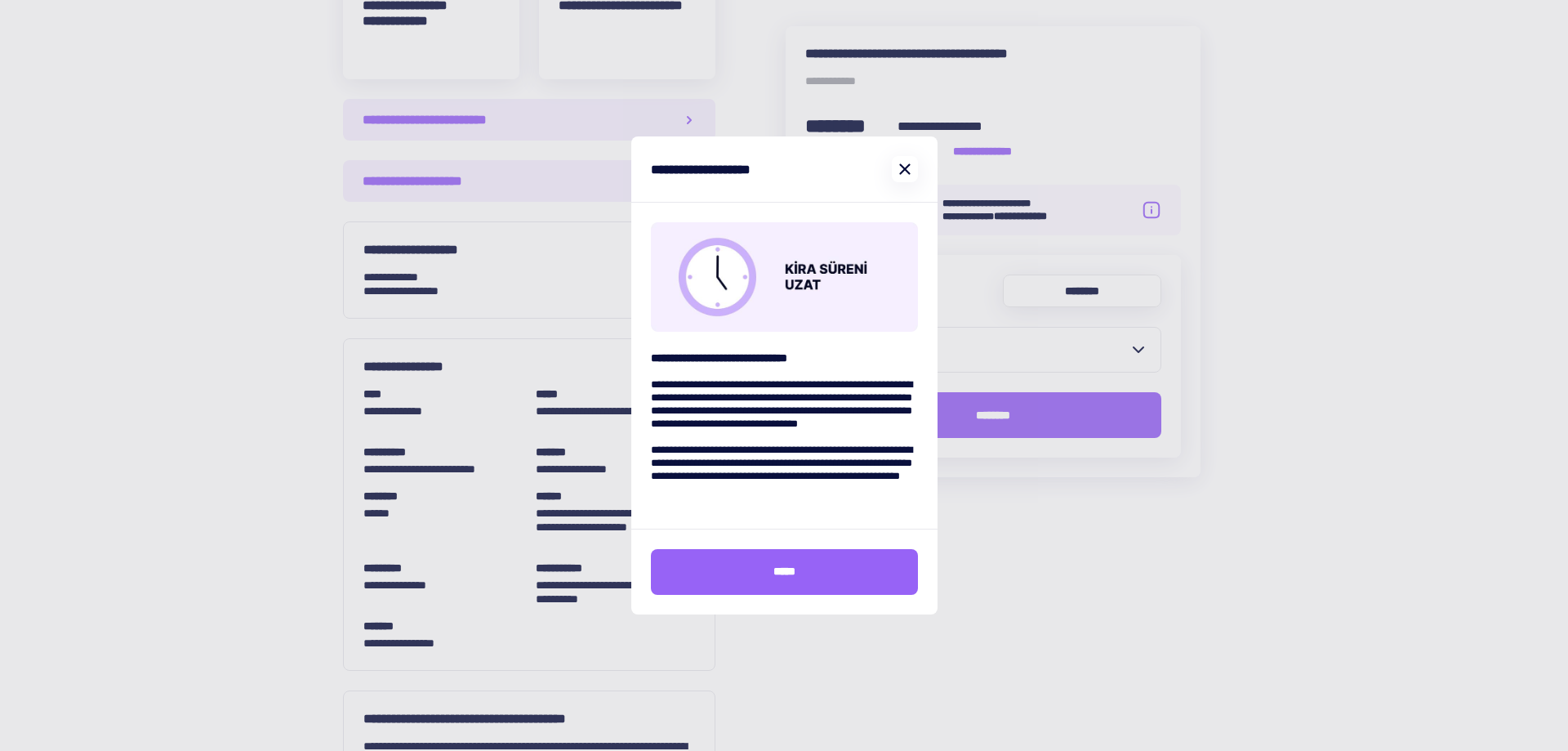 click 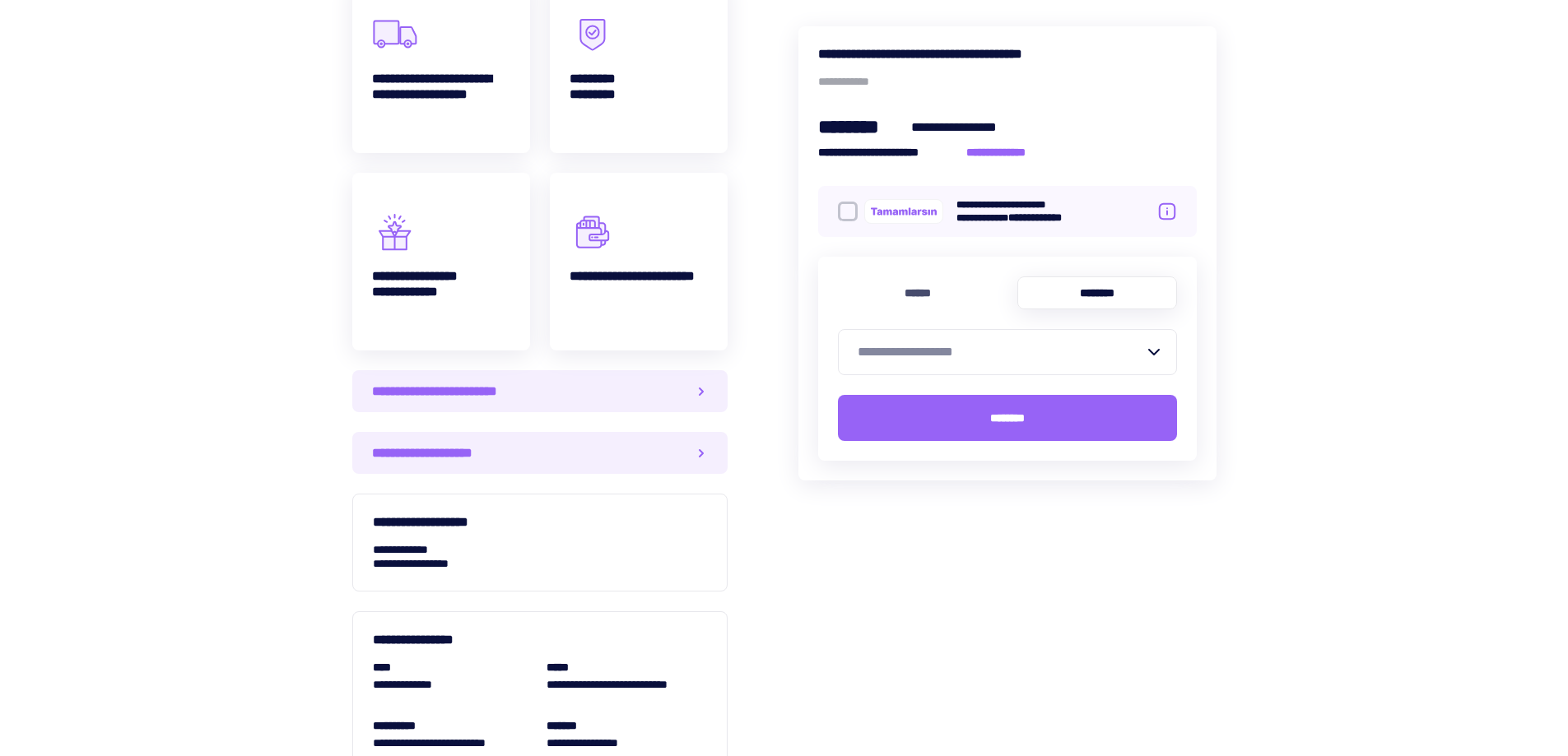 scroll, scrollTop: 960, scrollLeft: 0, axis: vertical 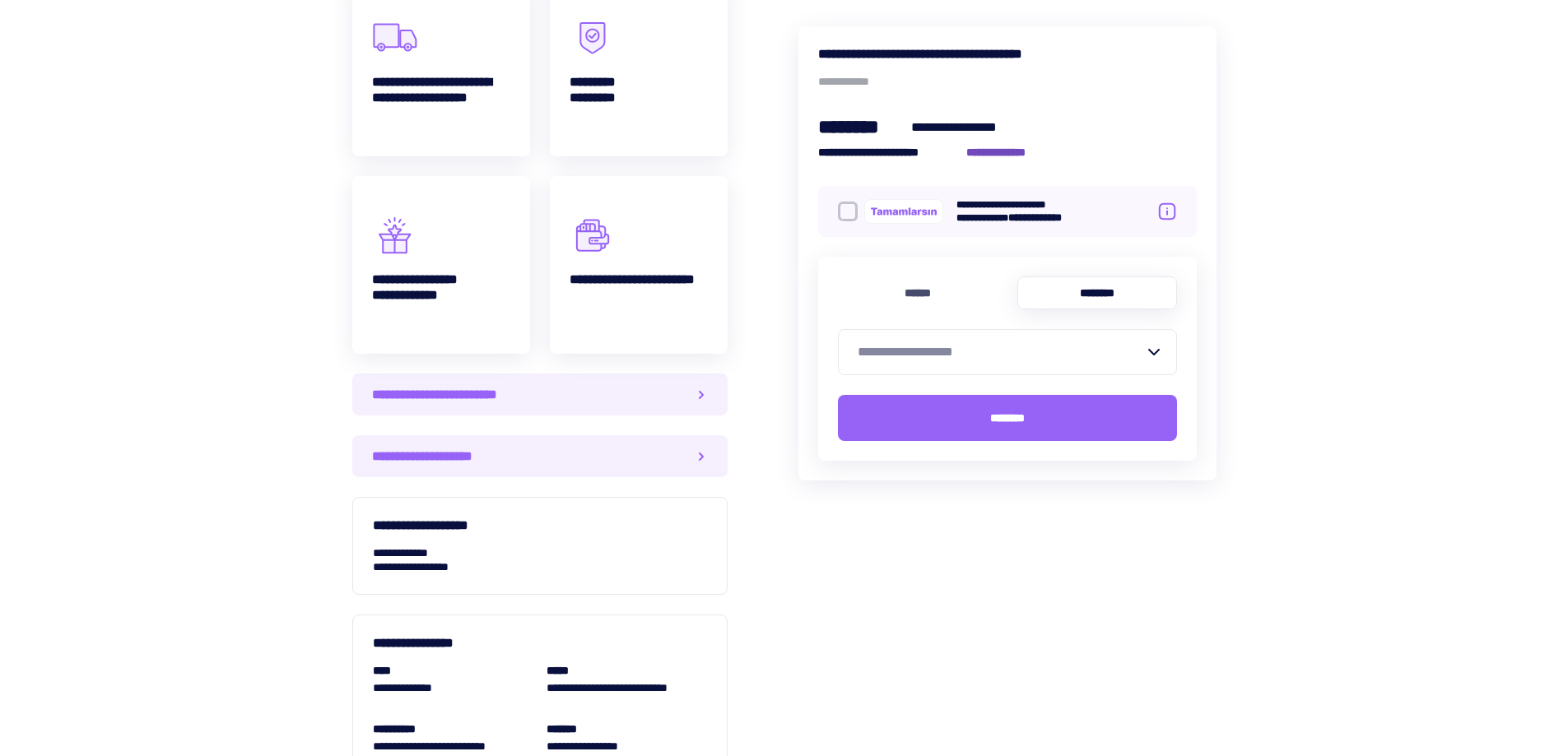 click on "**********" at bounding box center (1005, 152) 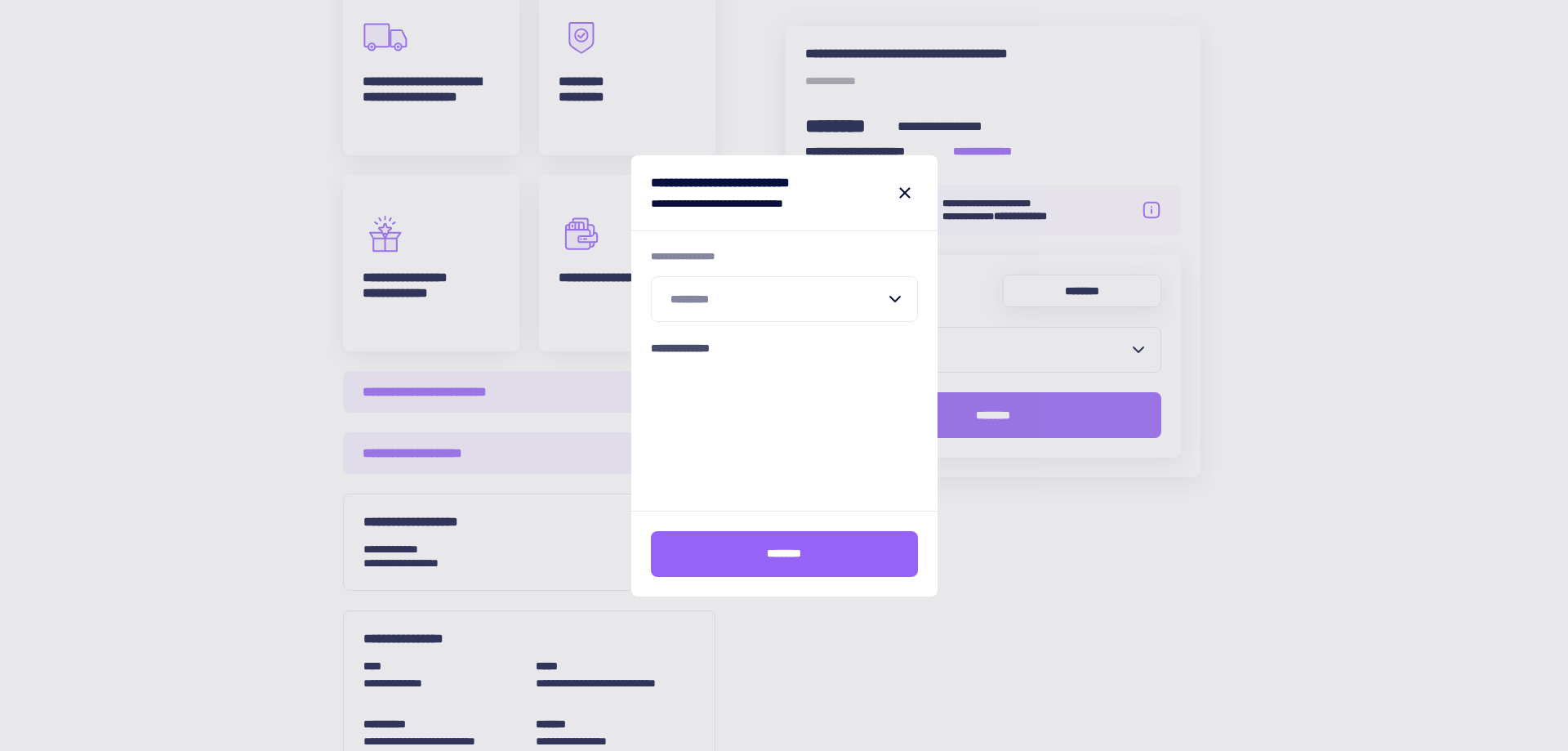click at bounding box center [777, 299] 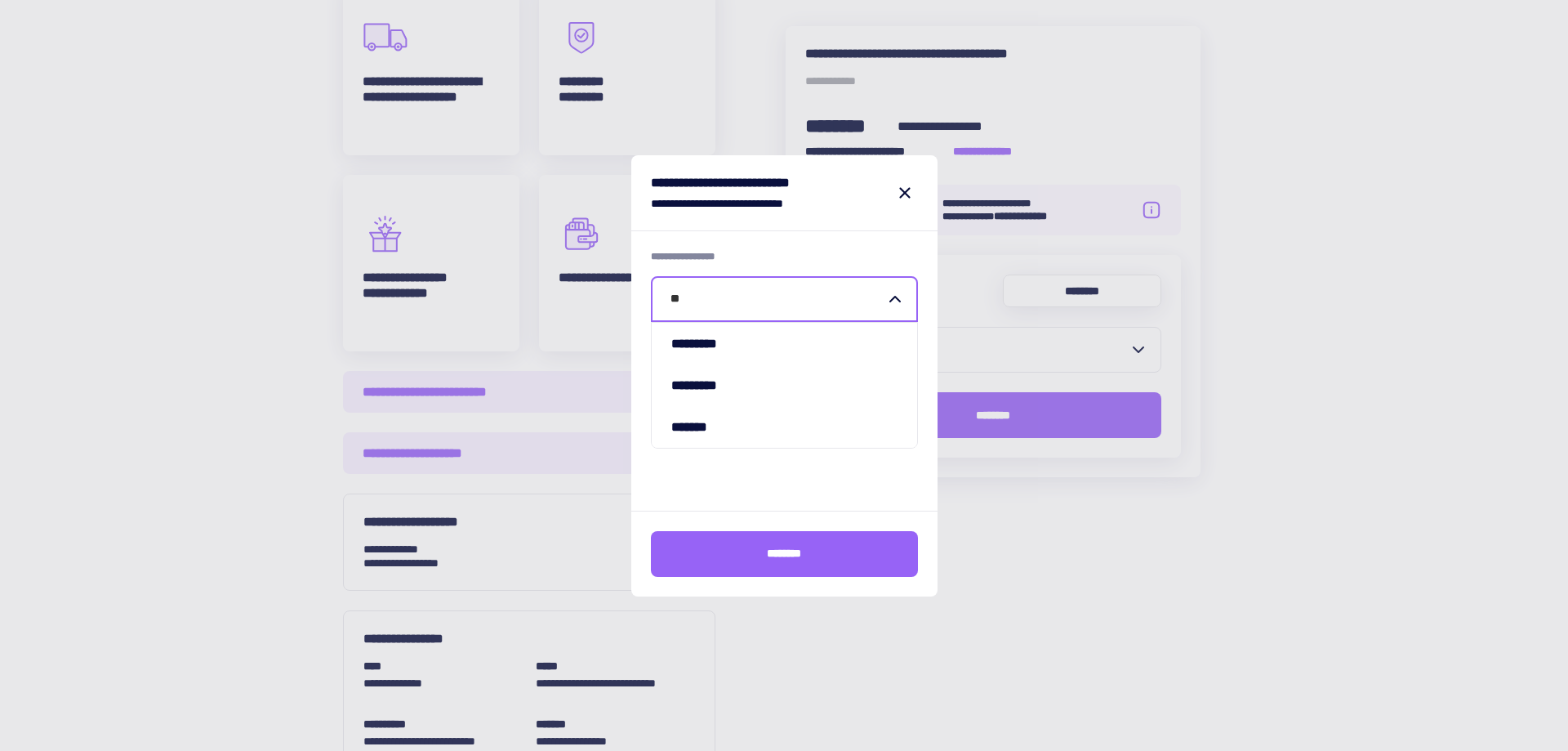 type on "***" 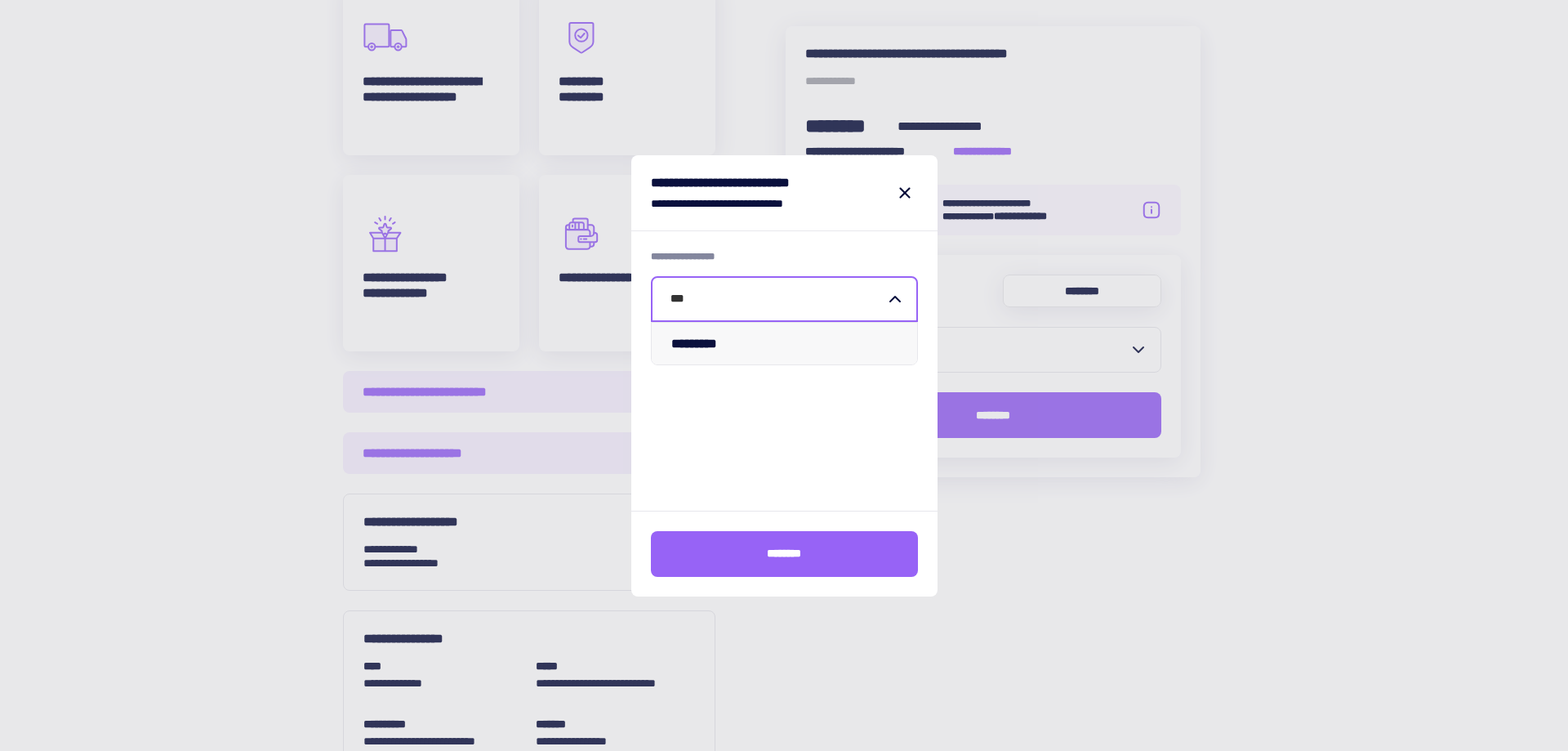 click on "*********" at bounding box center [784, 343] 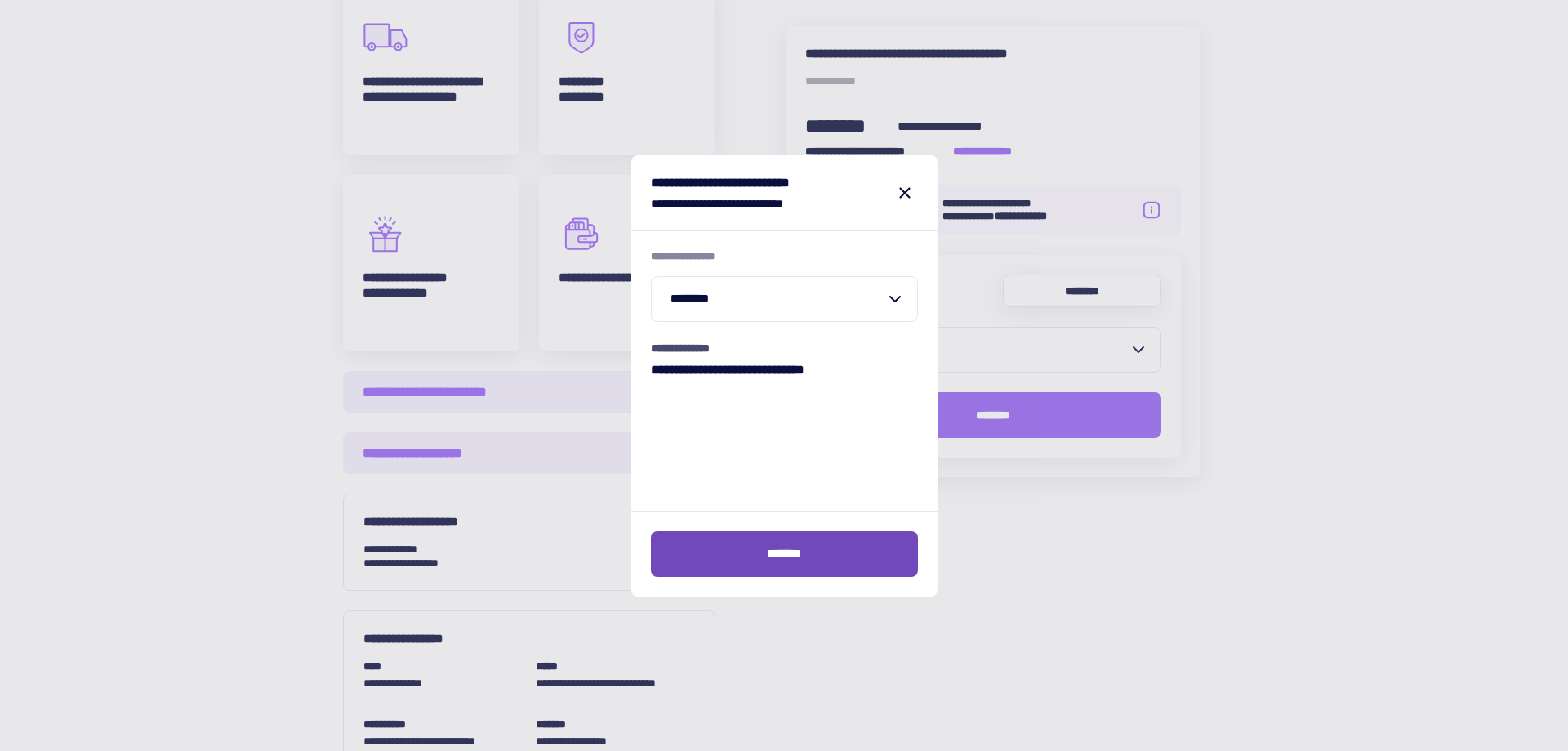 click on "********" at bounding box center (784, 553) 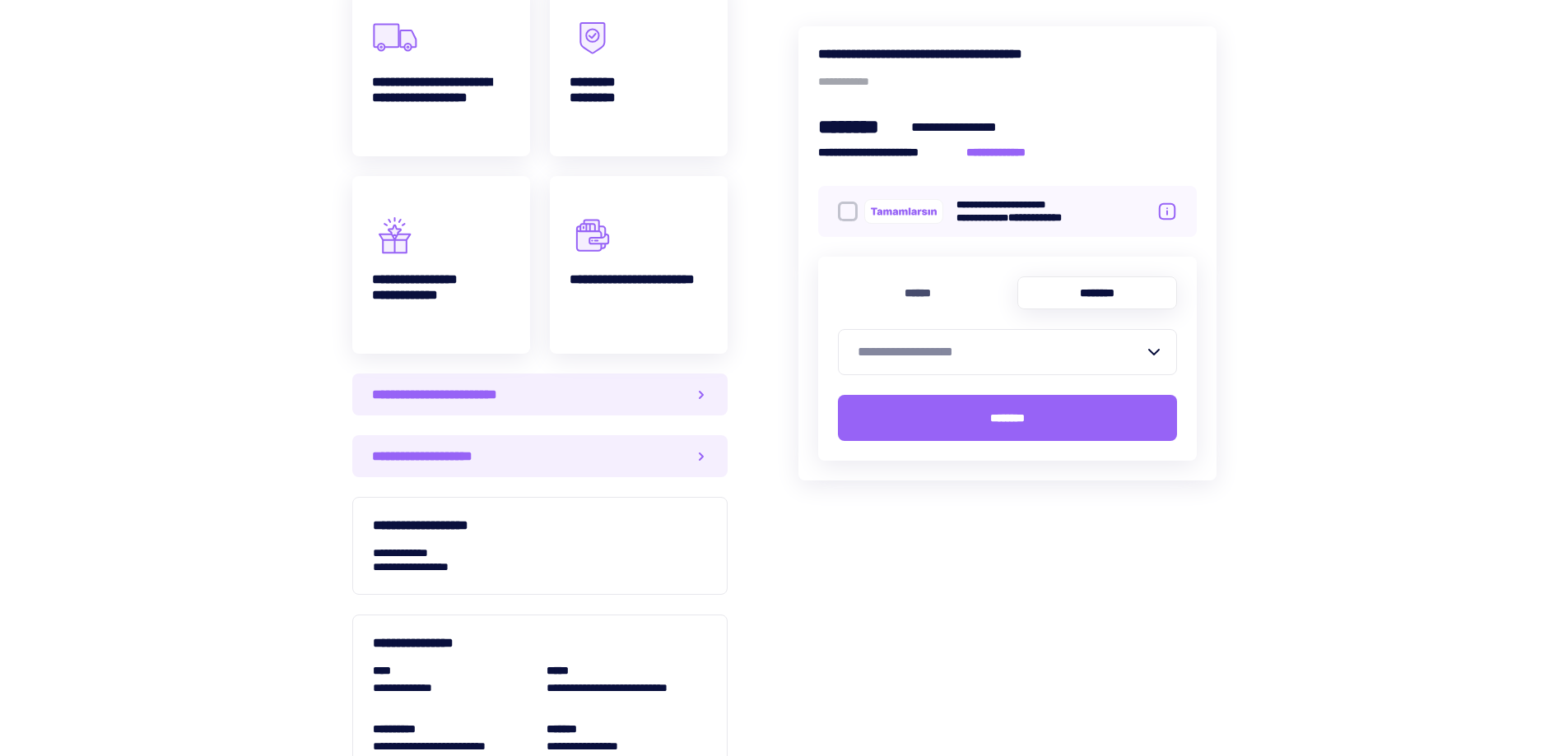scroll, scrollTop: 686, scrollLeft: 0, axis: vertical 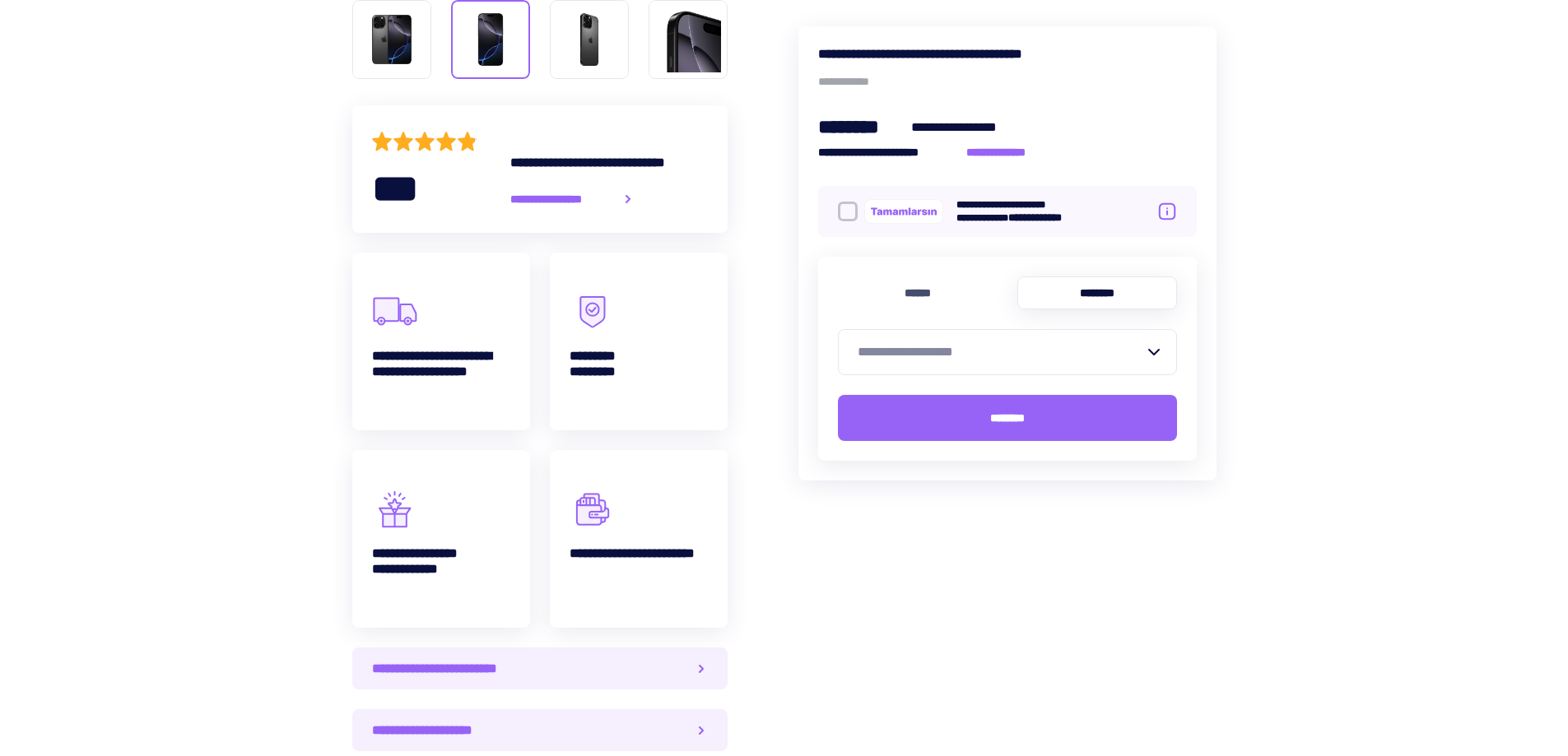click on "**********" at bounding box center (1001, 352) 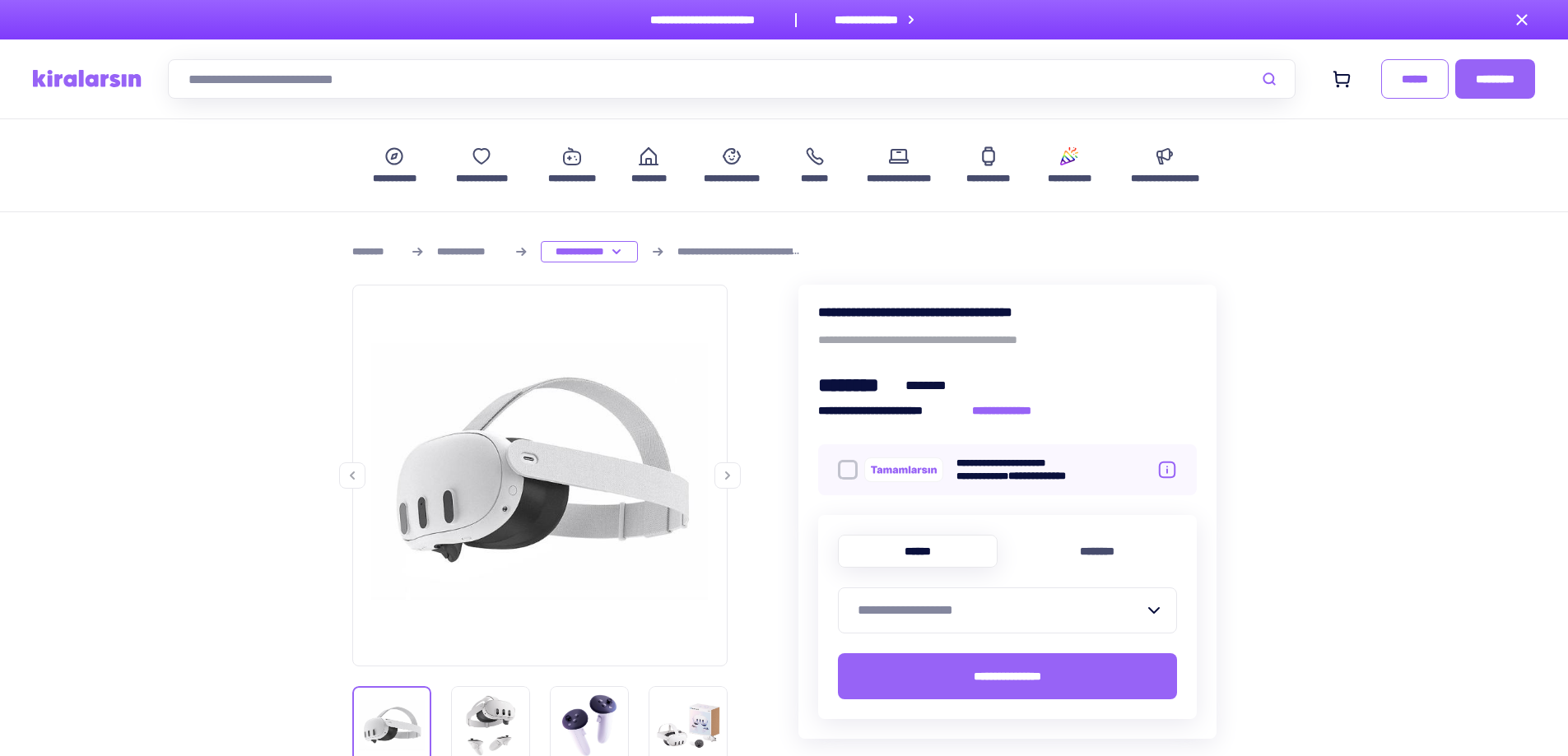 scroll, scrollTop: 0, scrollLeft: 0, axis: both 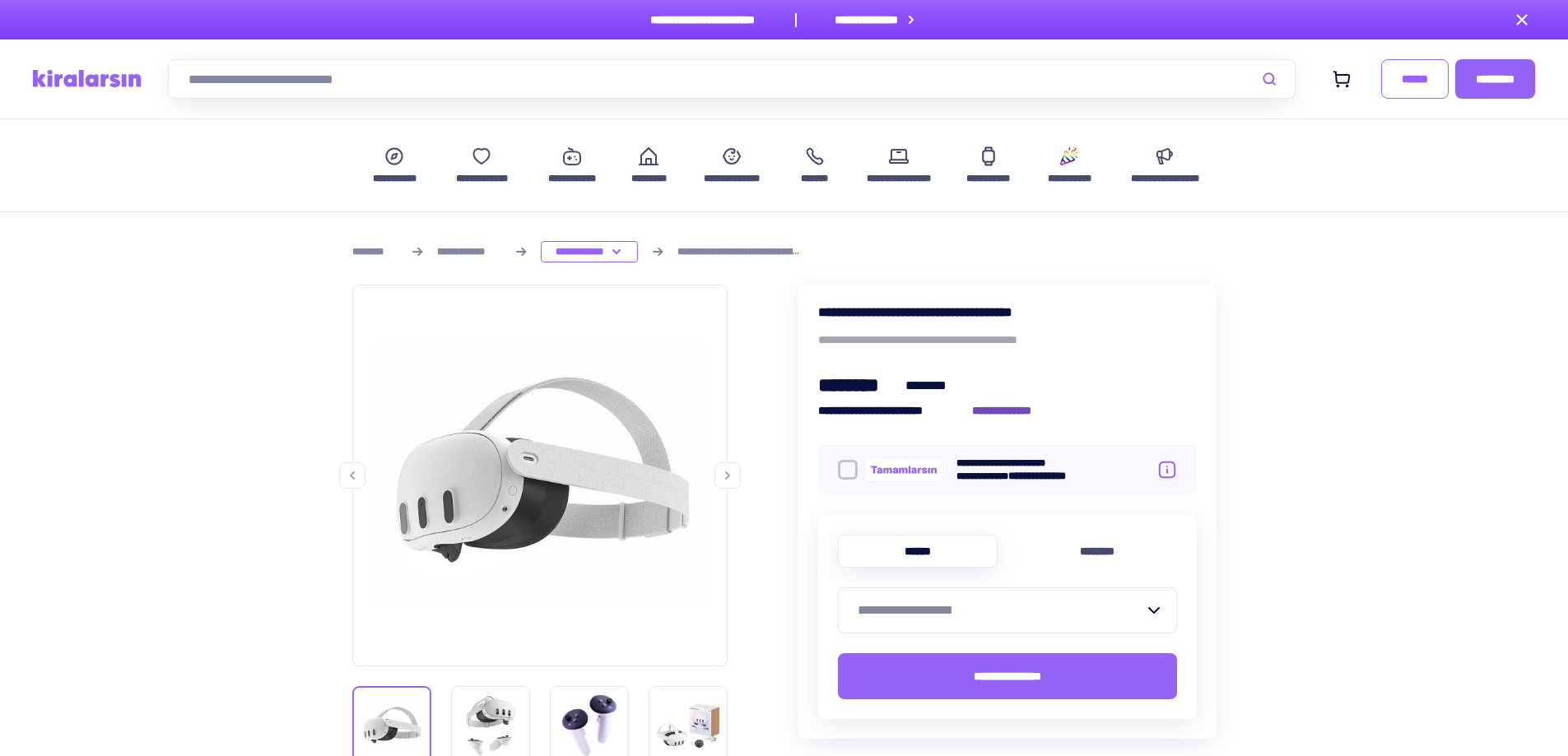 click on "**********" at bounding box center [1011, 410] 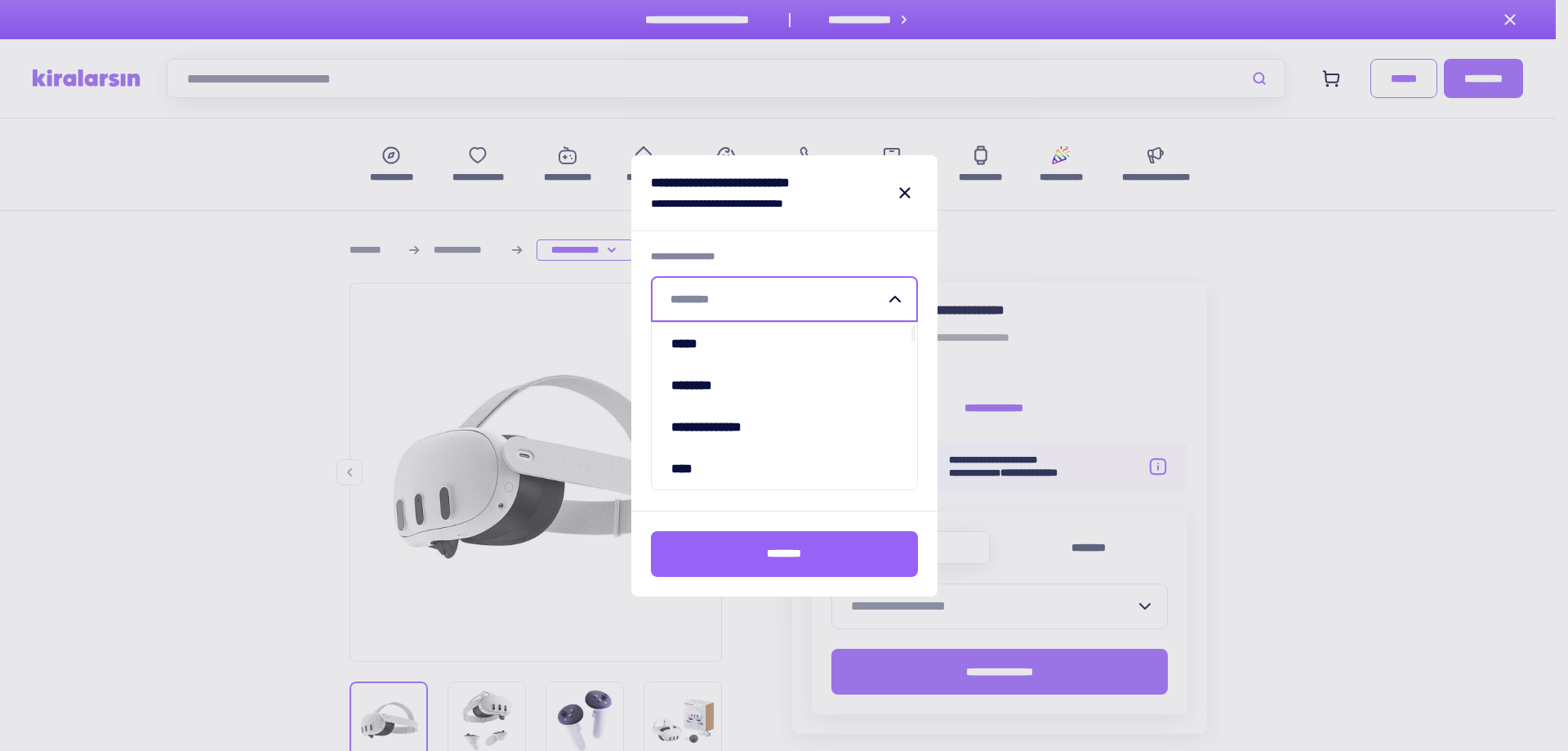 click at bounding box center [777, 299] 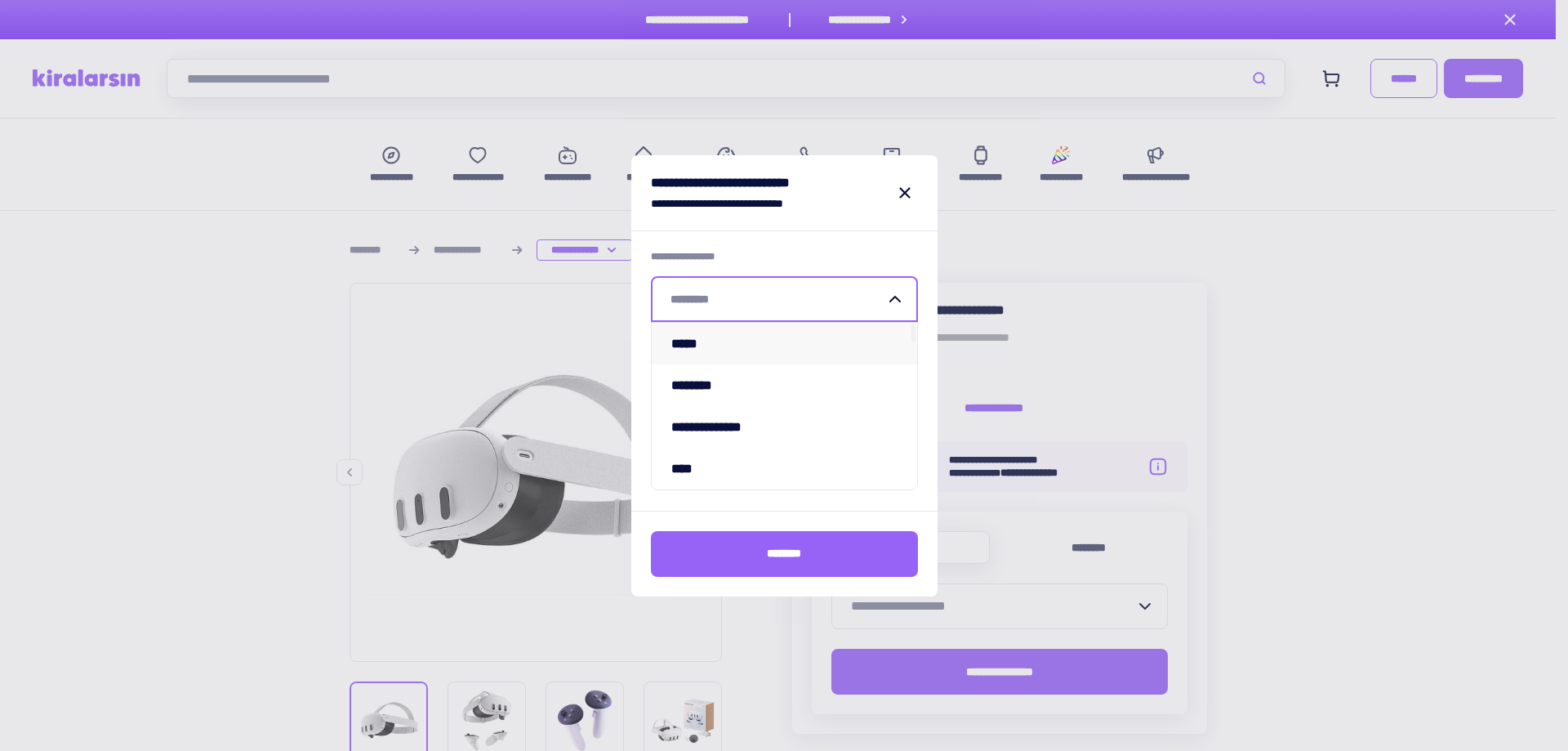 type on "***" 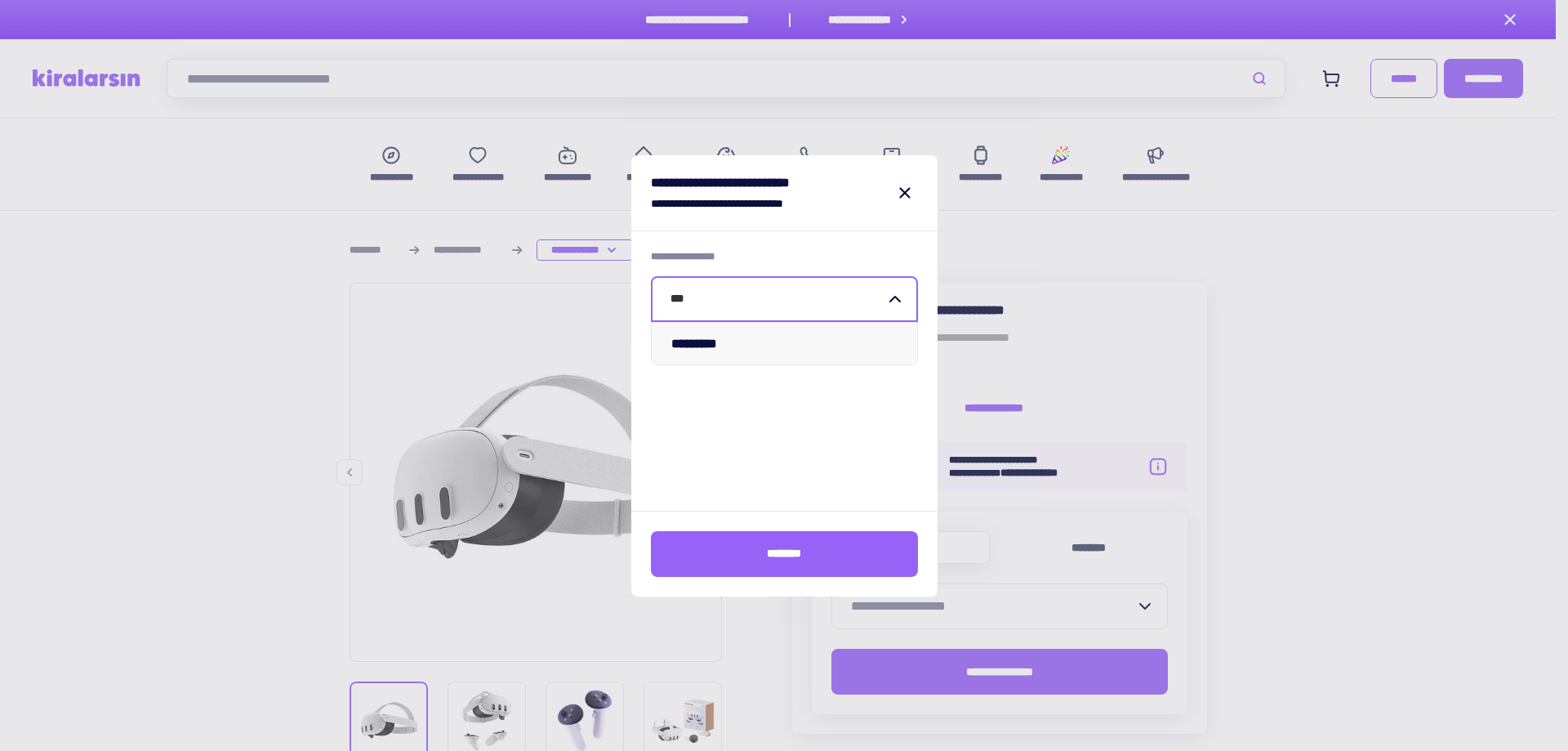 click on "*********" at bounding box center [784, 343] 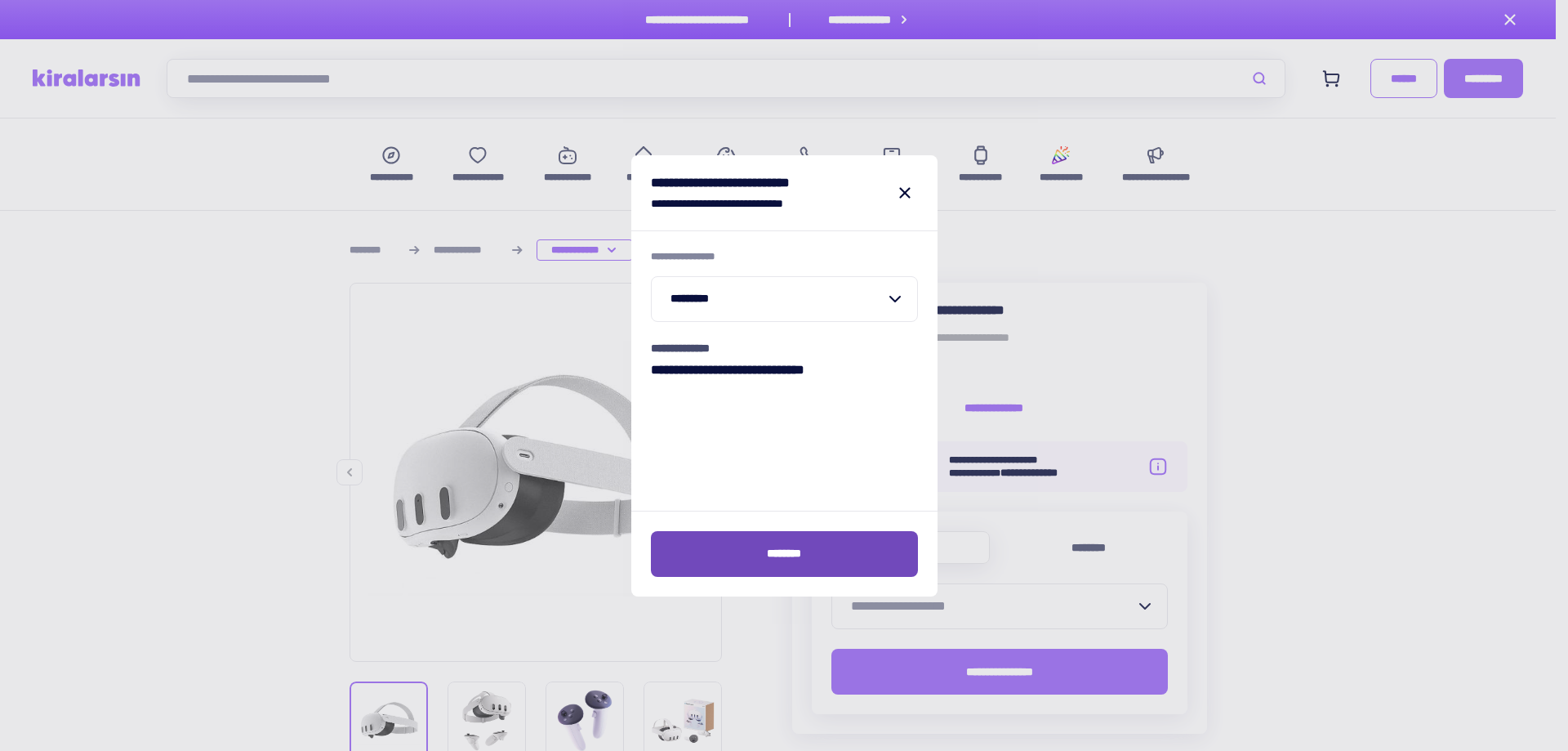 click on "********" at bounding box center [784, 554] 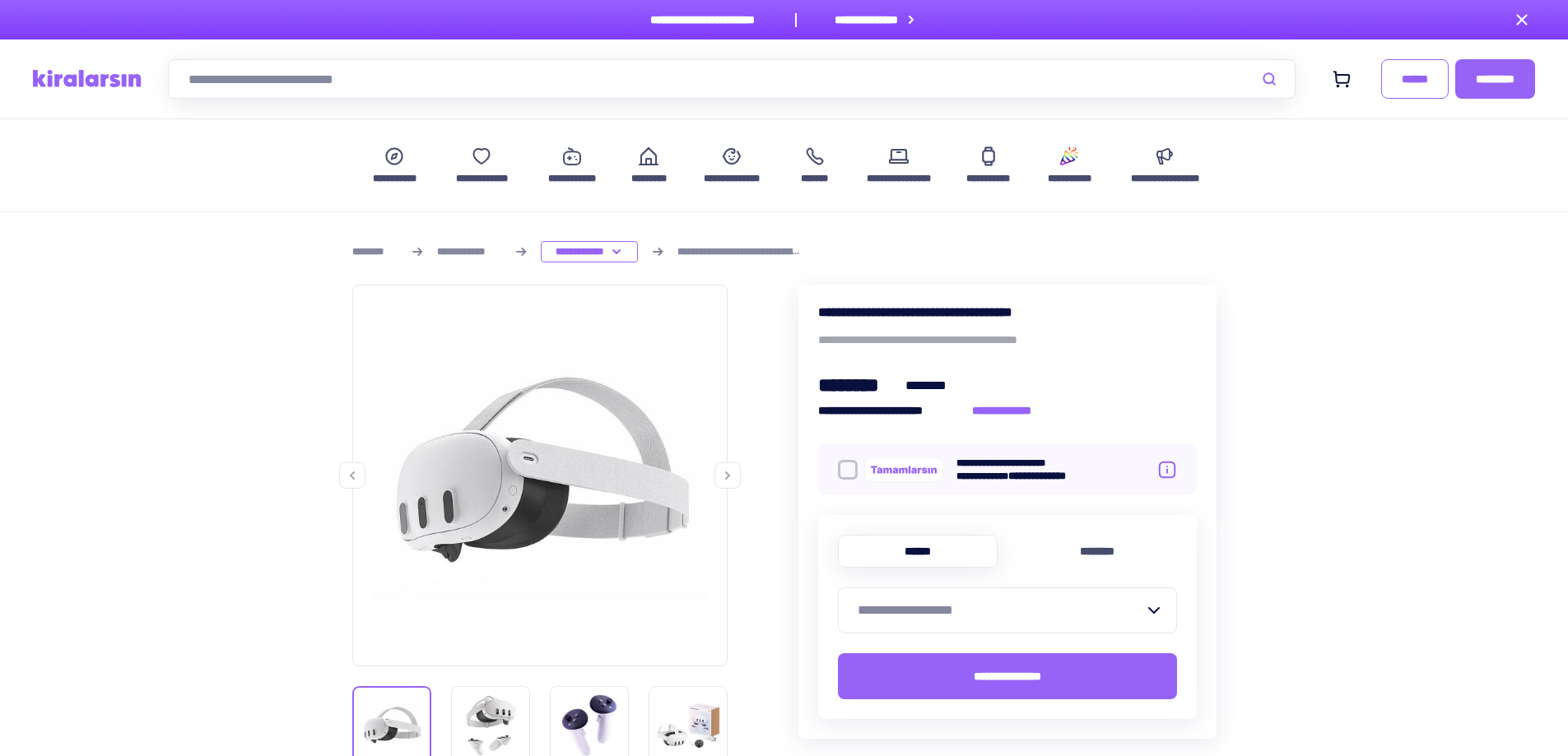 click on "**********" at bounding box center (1001, 610) 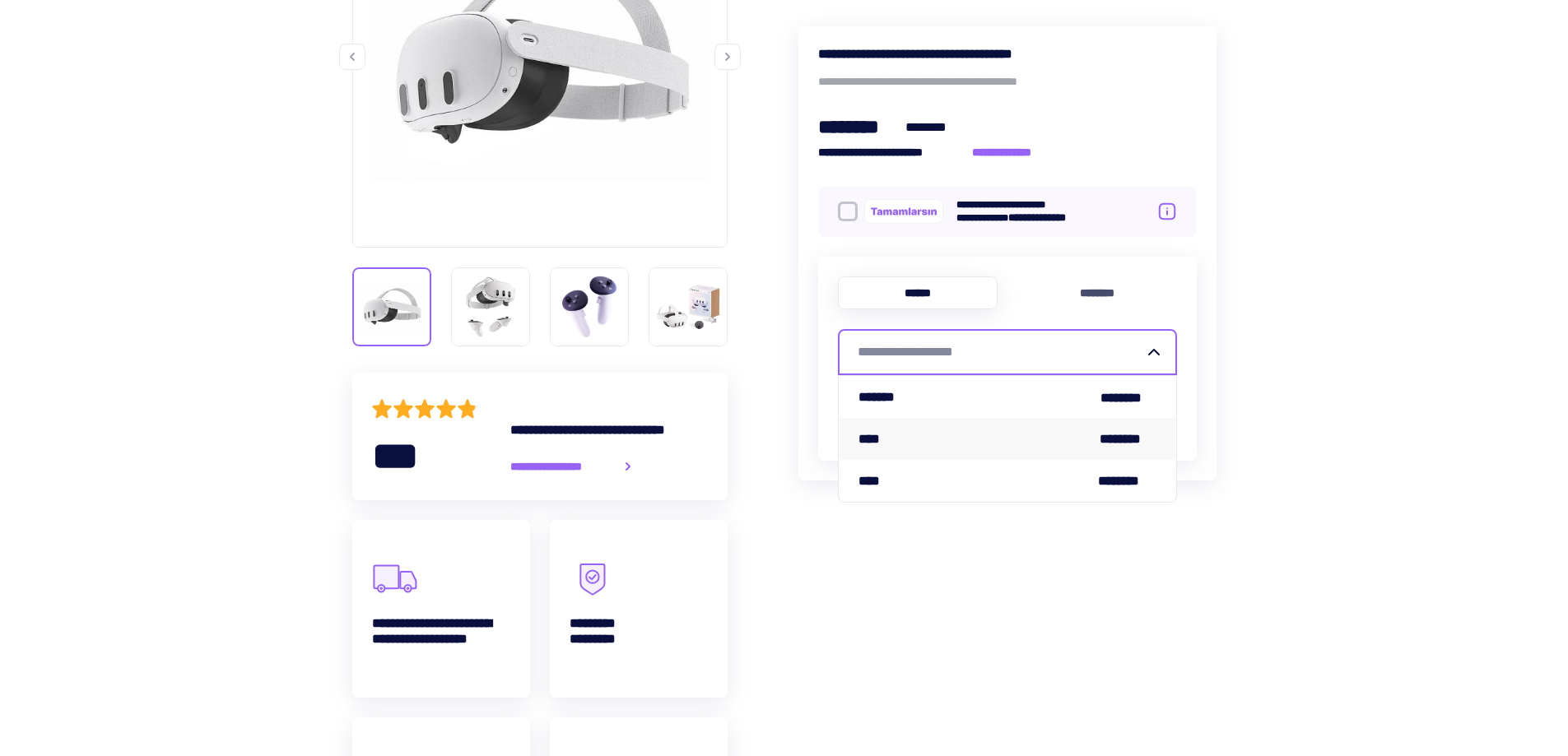 scroll, scrollTop: 411, scrollLeft: 0, axis: vertical 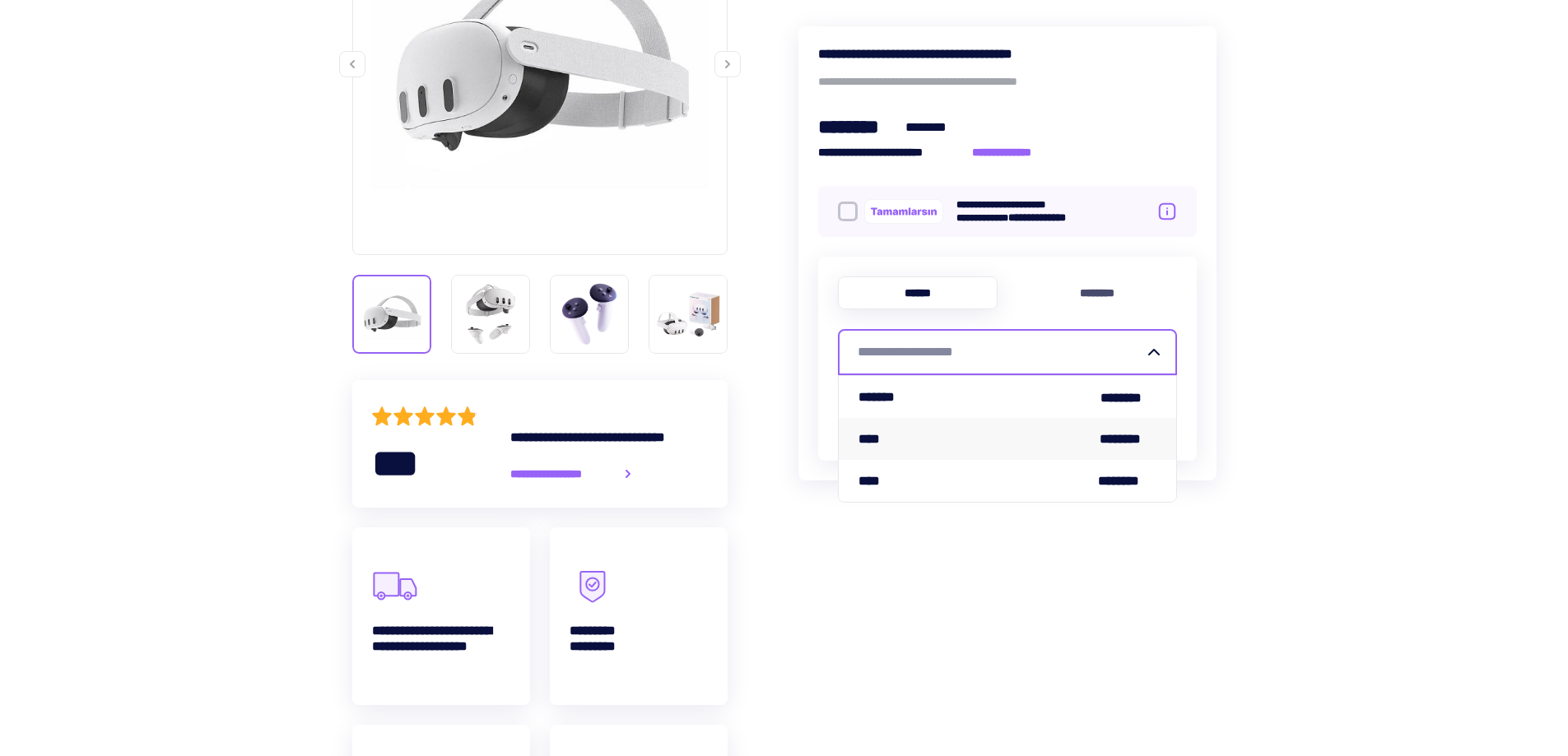 click on "**** ********" at bounding box center [1007, 438] 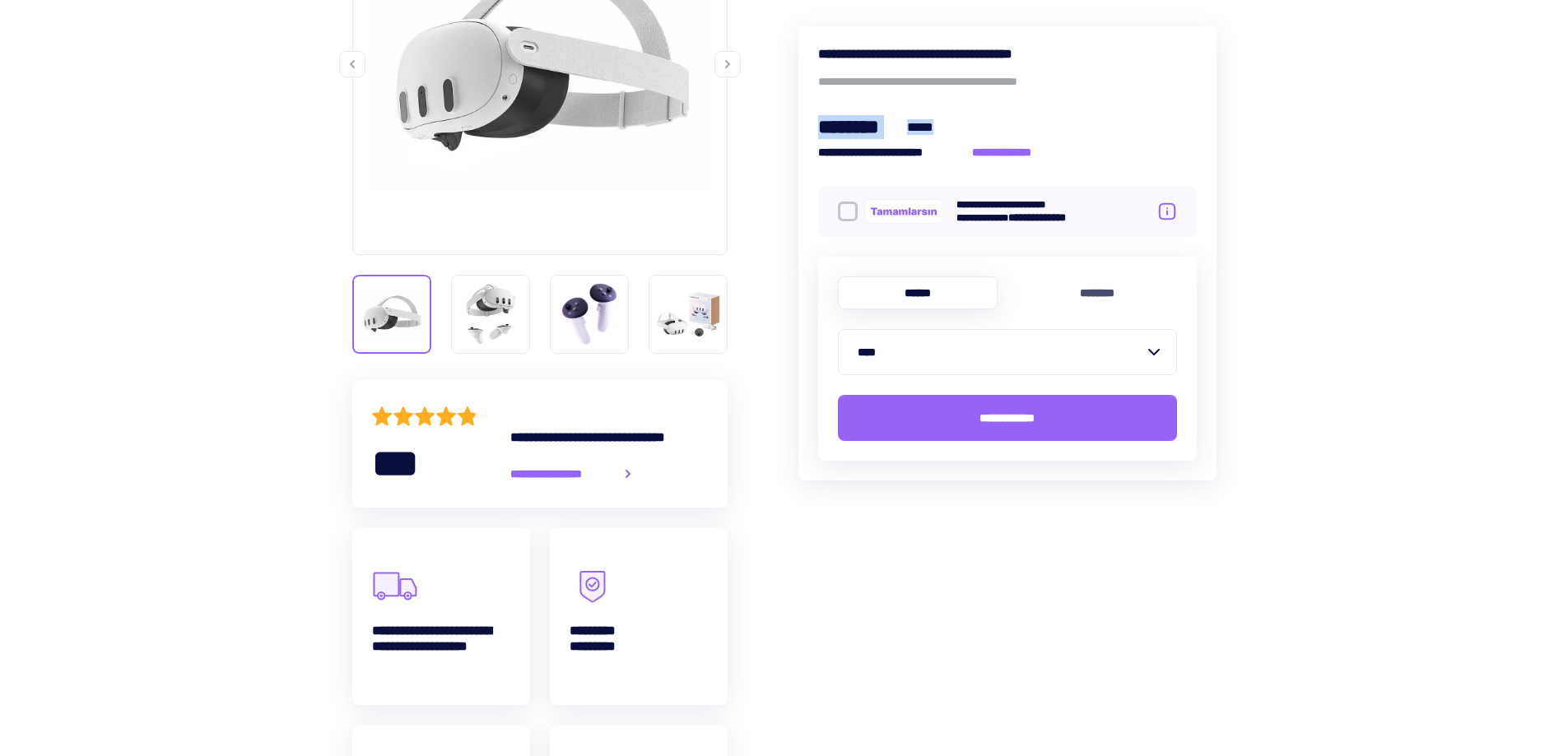 drag, startPoint x: 816, startPoint y: 125, endPoint x: 960, endPoint y: 110, distance: 144.77914 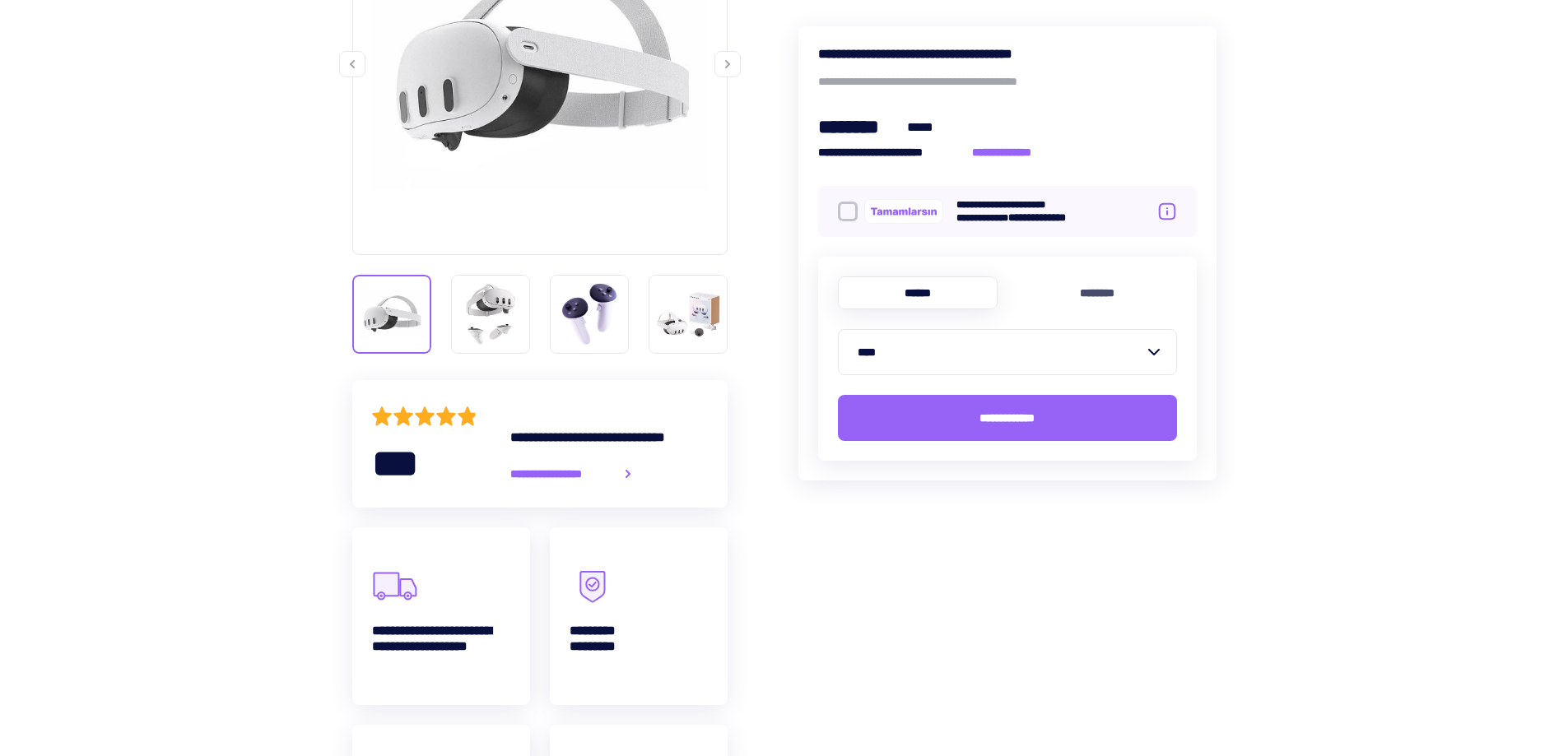click on "****" at bounding box center [1001, 352] 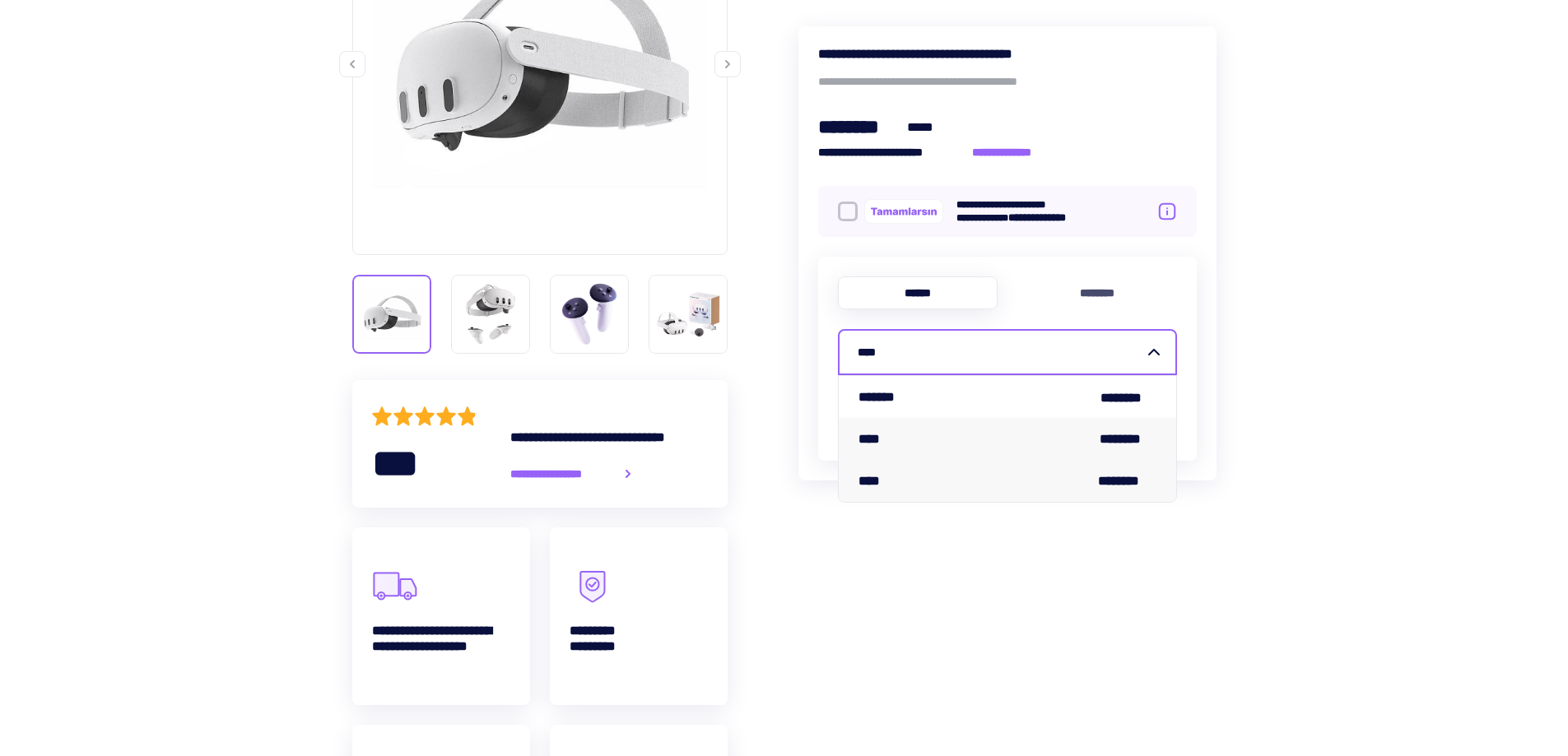 click on "**** ********" at bounding box center [1007, 480] 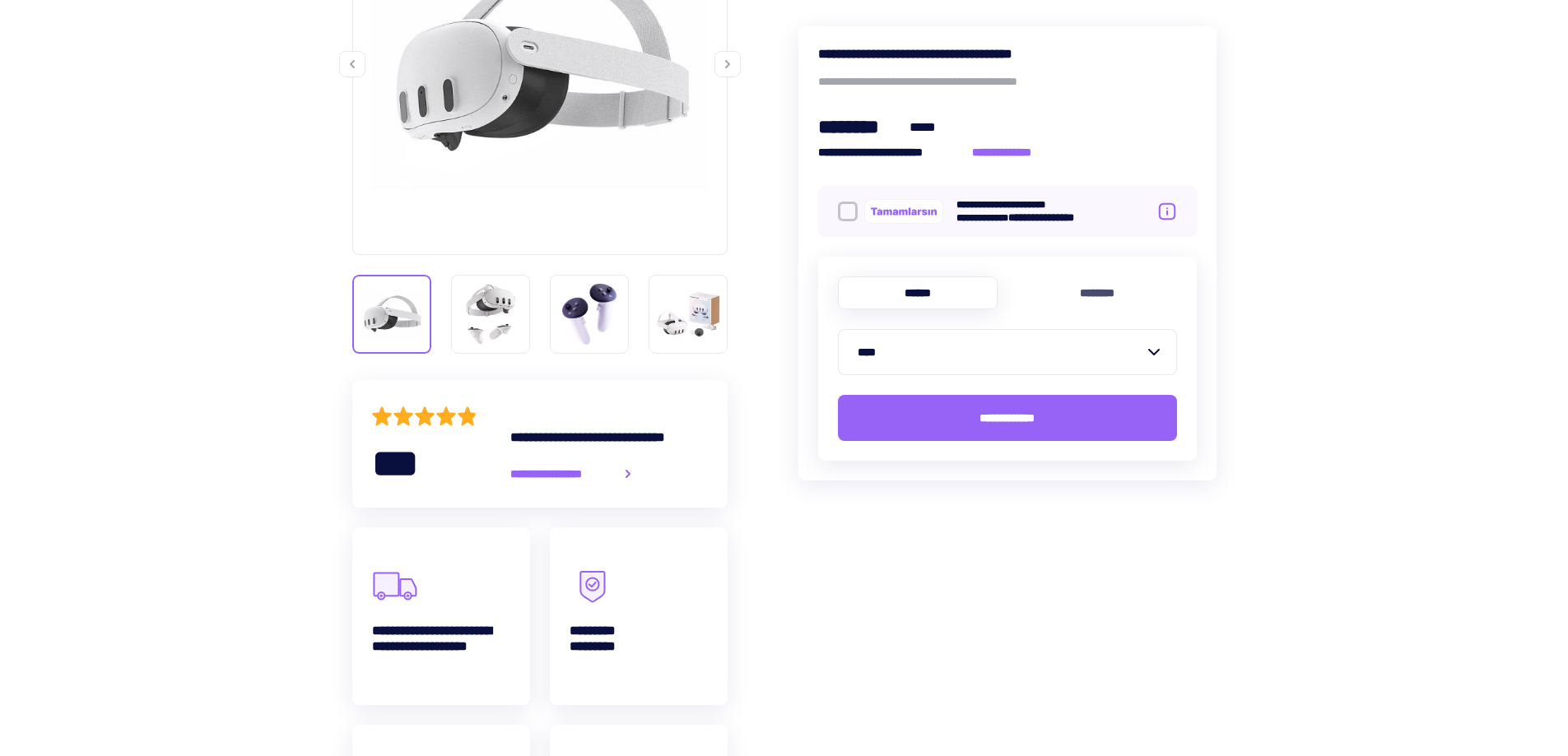 click on "****" at bounding box center [1001, 352] 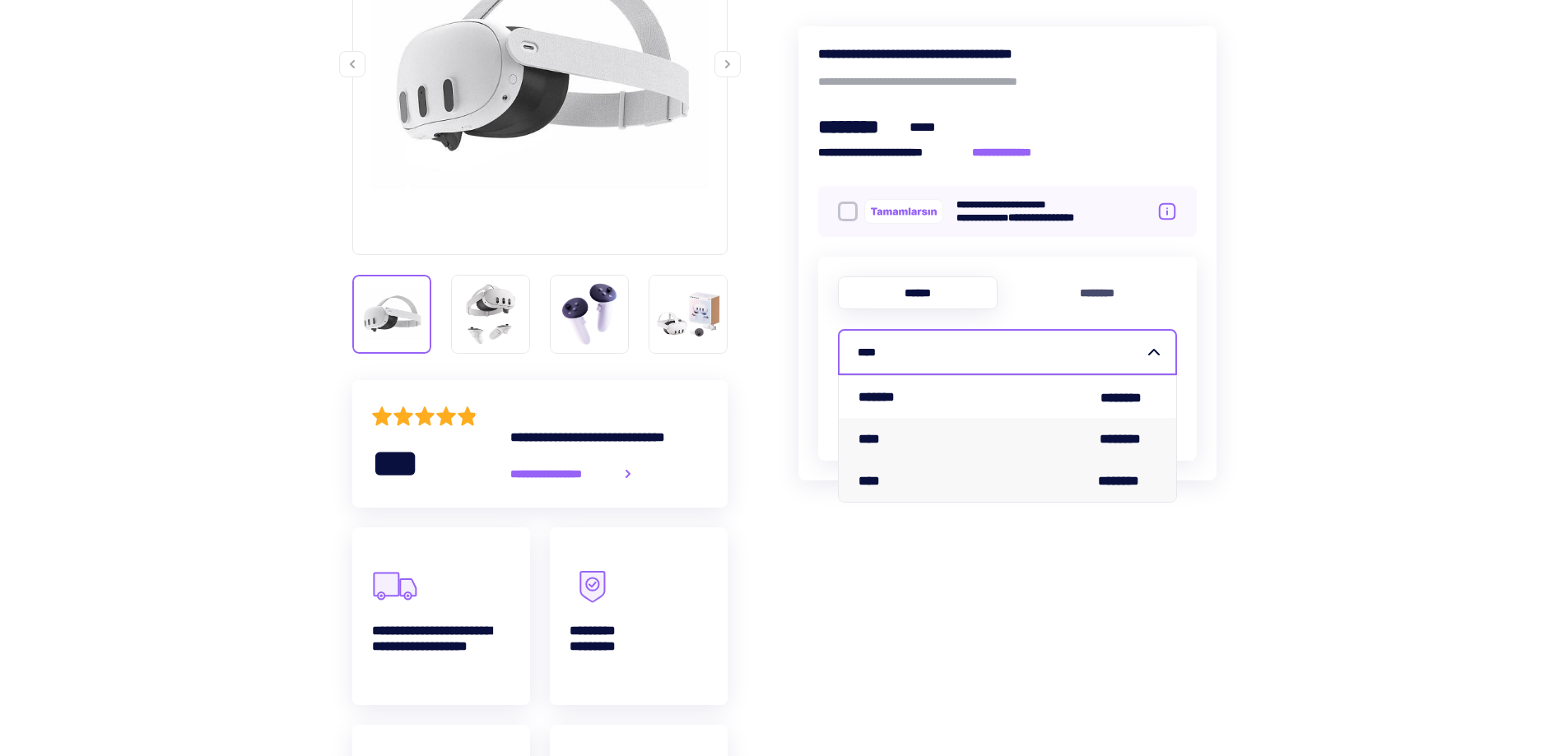 click on "**** ********" at bounding box center (1007, 438) 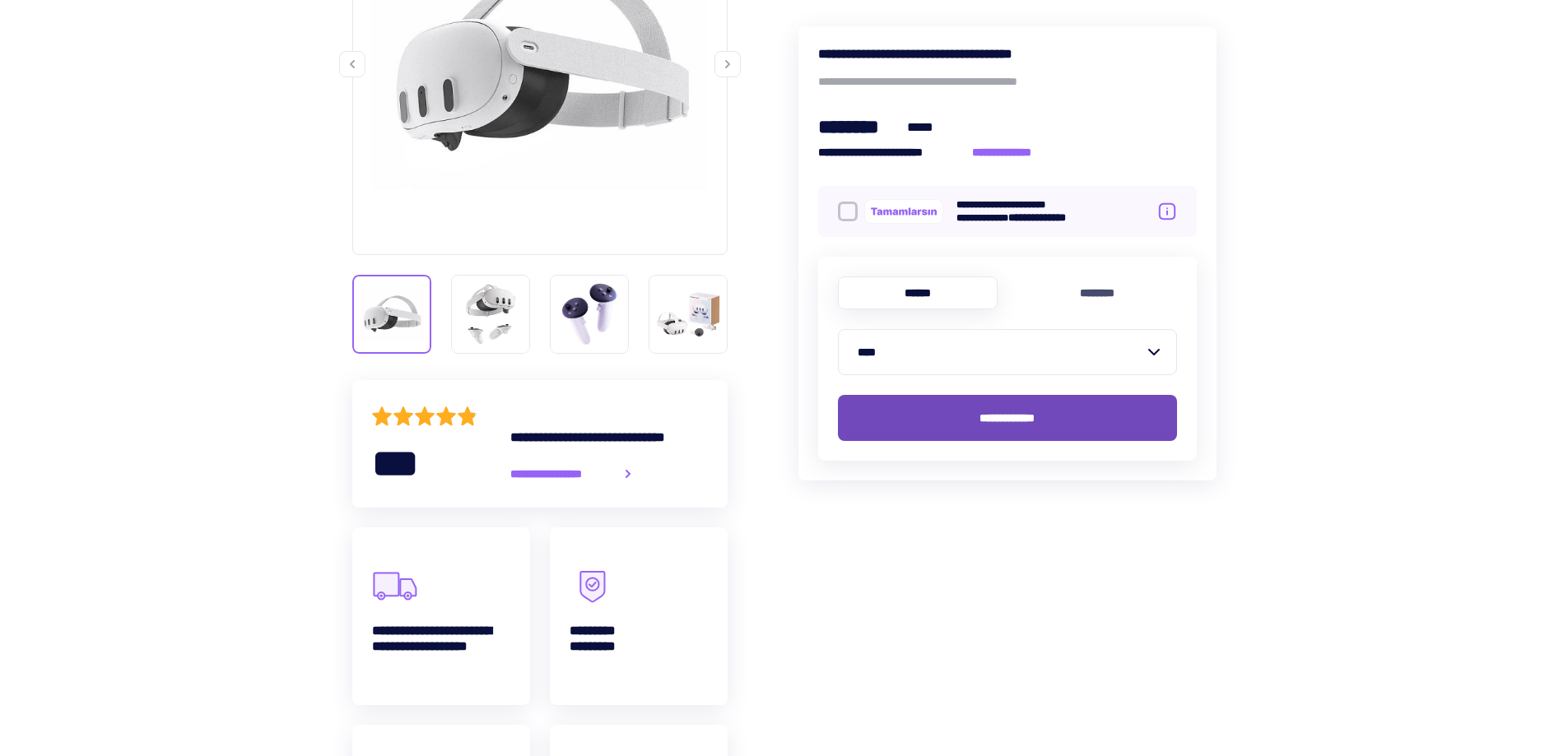 click on "**********" at bounding box center [1007, 418] 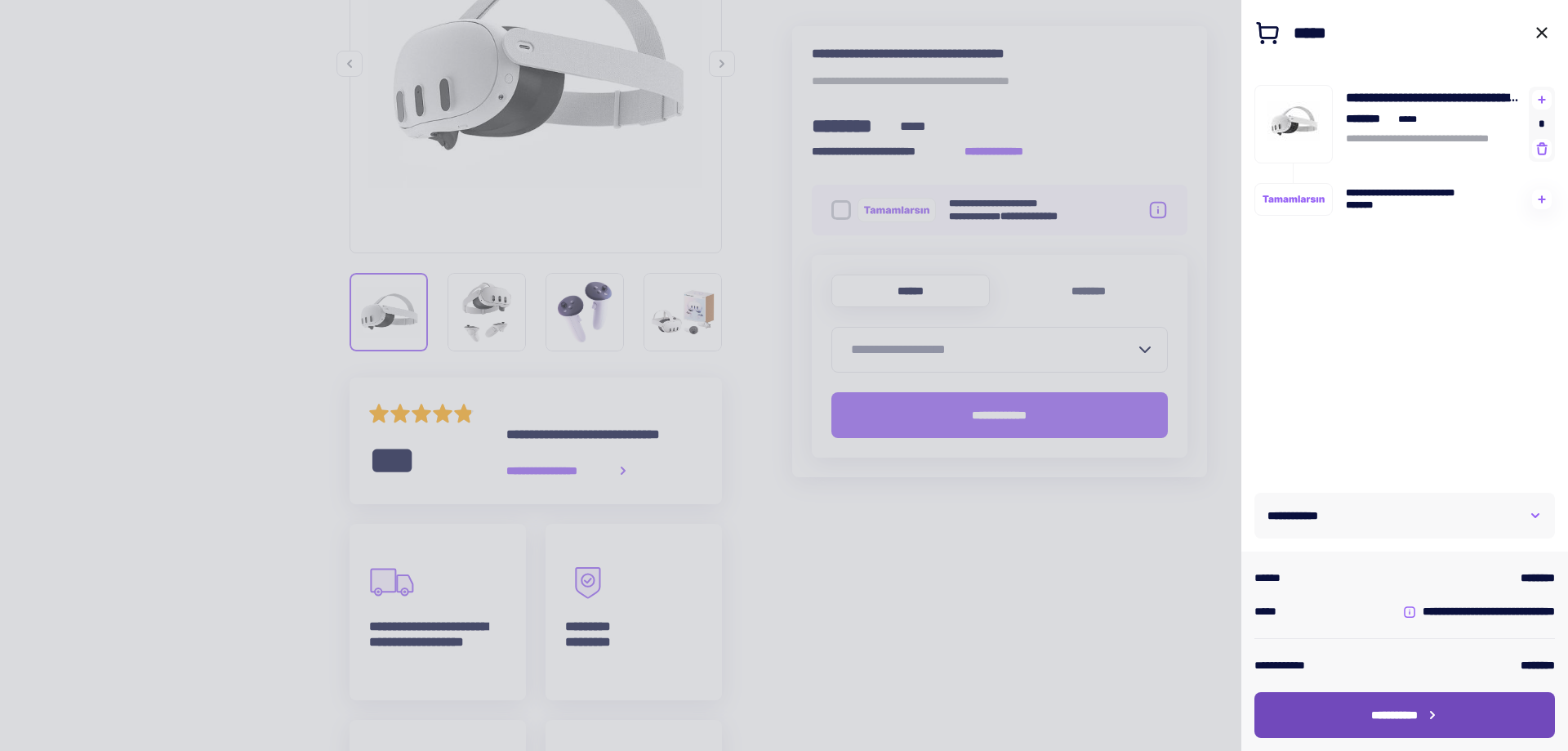 click on "**********" at bounding box center (1405, 715) 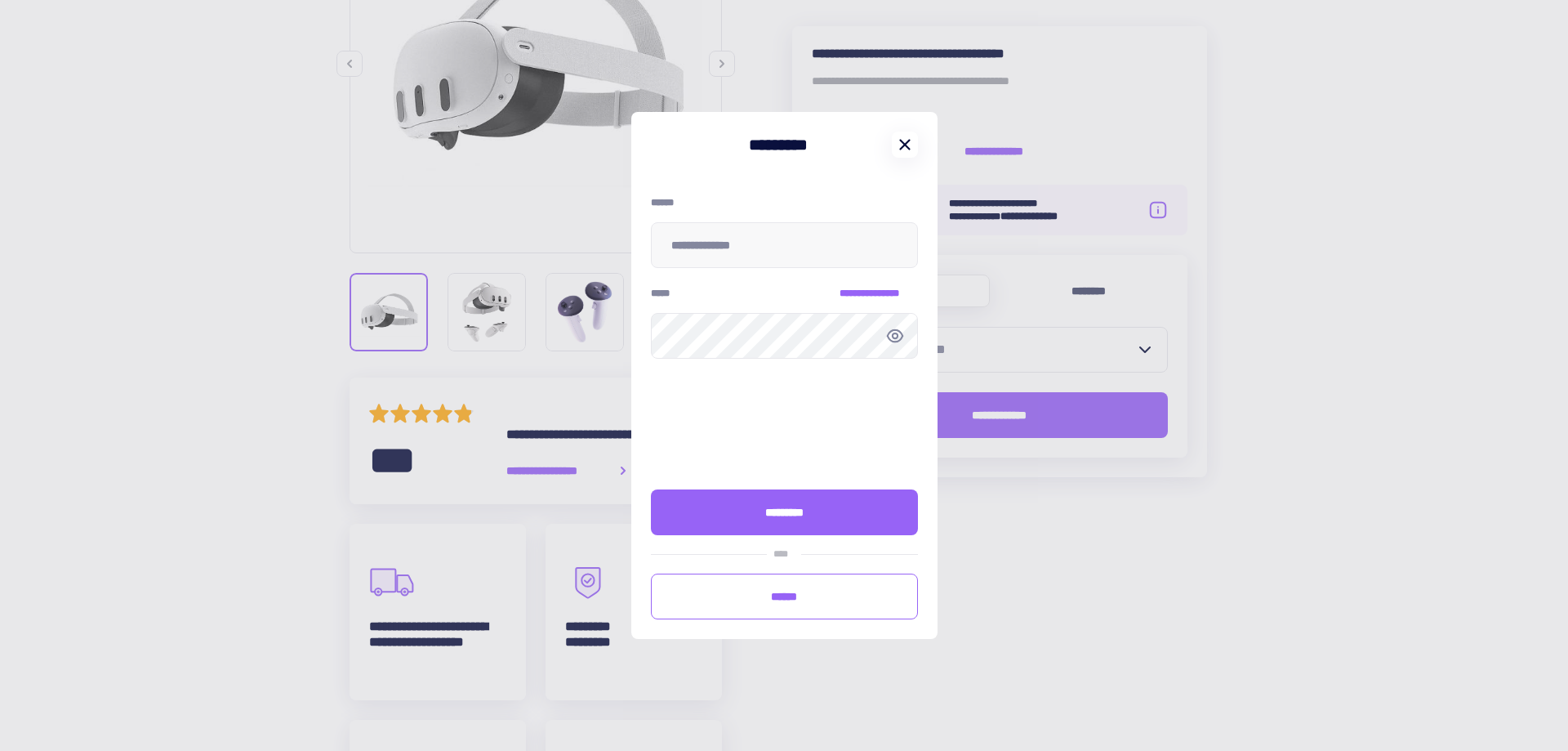 click 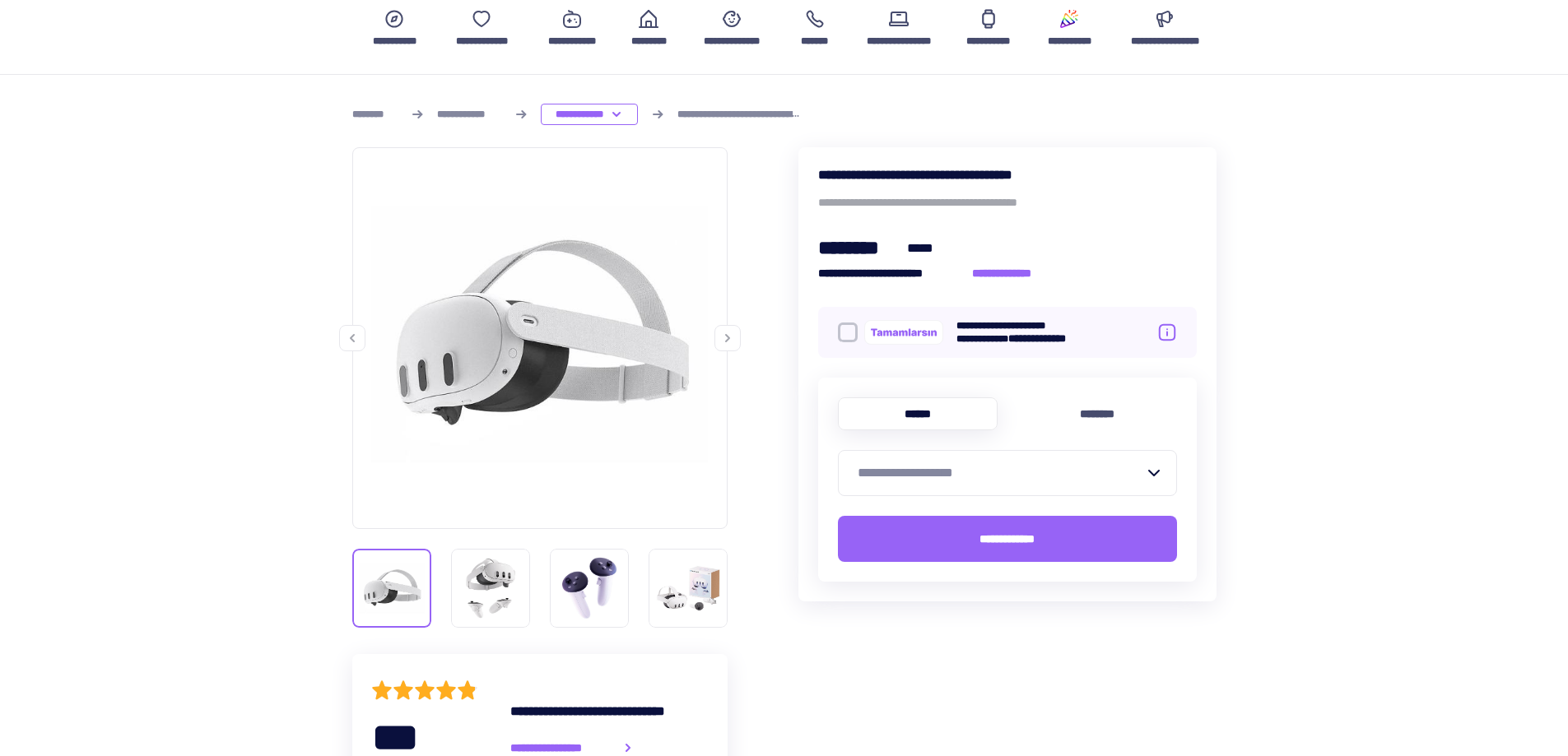 scroll, scrollTop: 0, scrollLeft: 0, axis: both 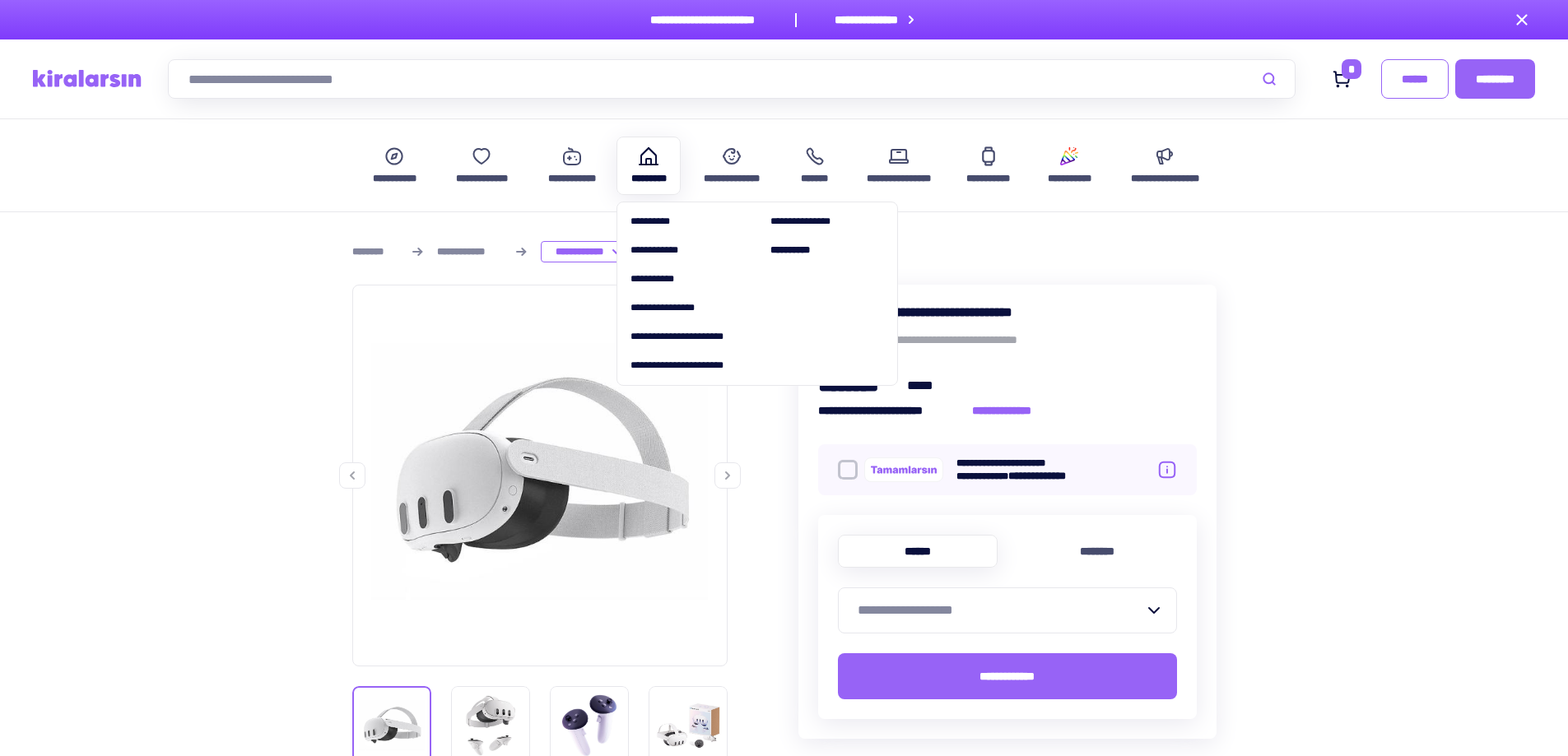 click on "*********" at bounding box center (648, 165) 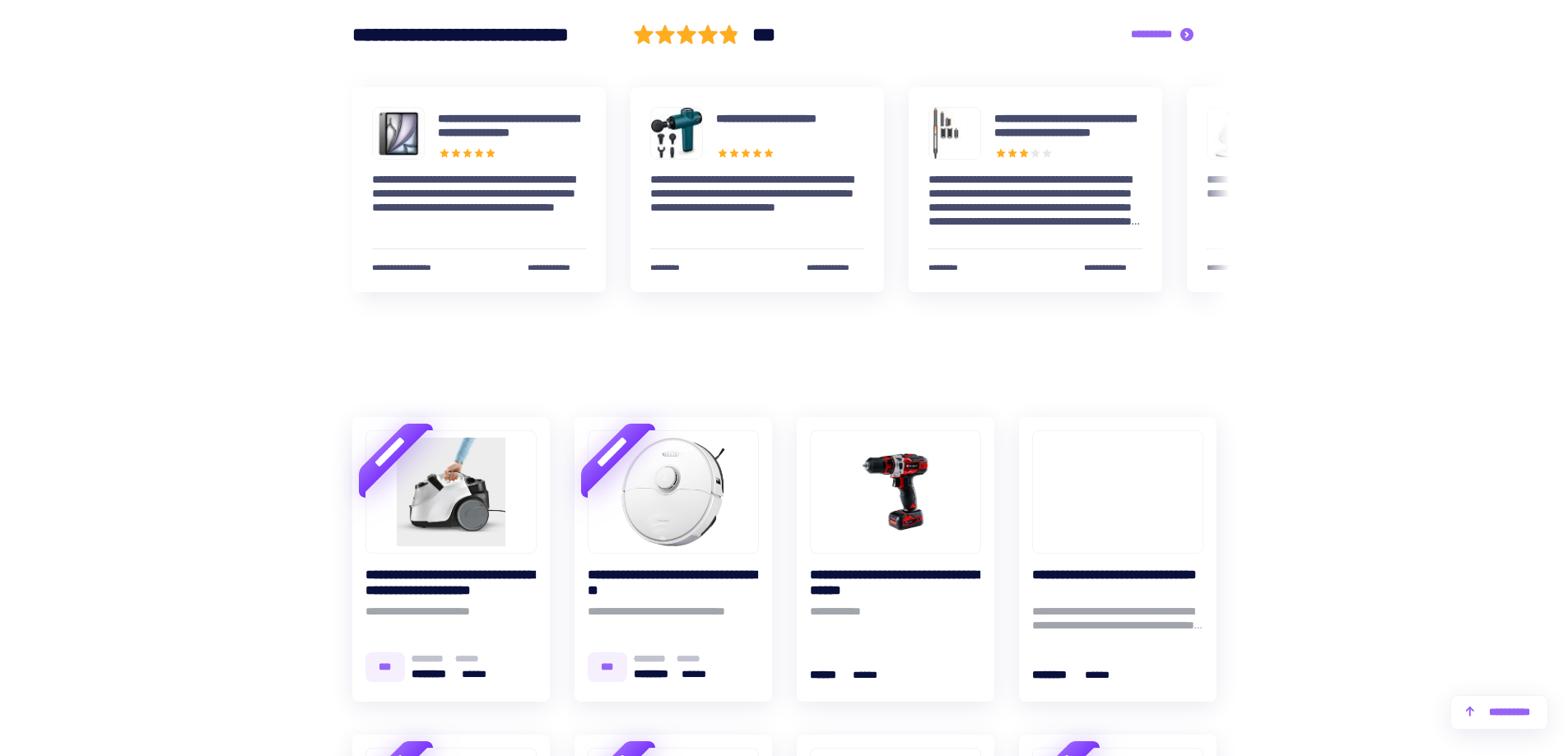 scroll, scrollTop: 1508, scrollLeft: 0, axis: vertical 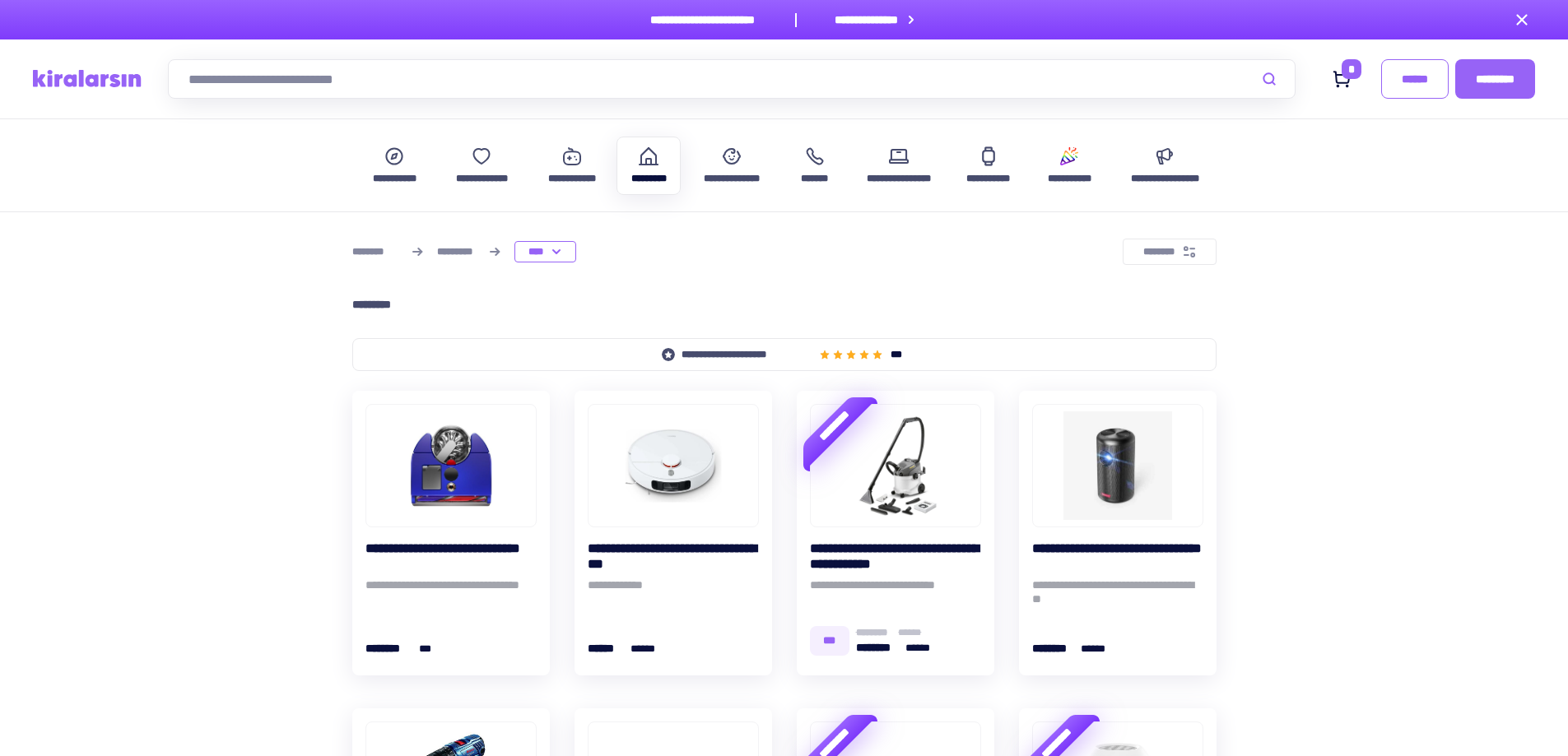 click on "**********" at bounding box center (713, 20) 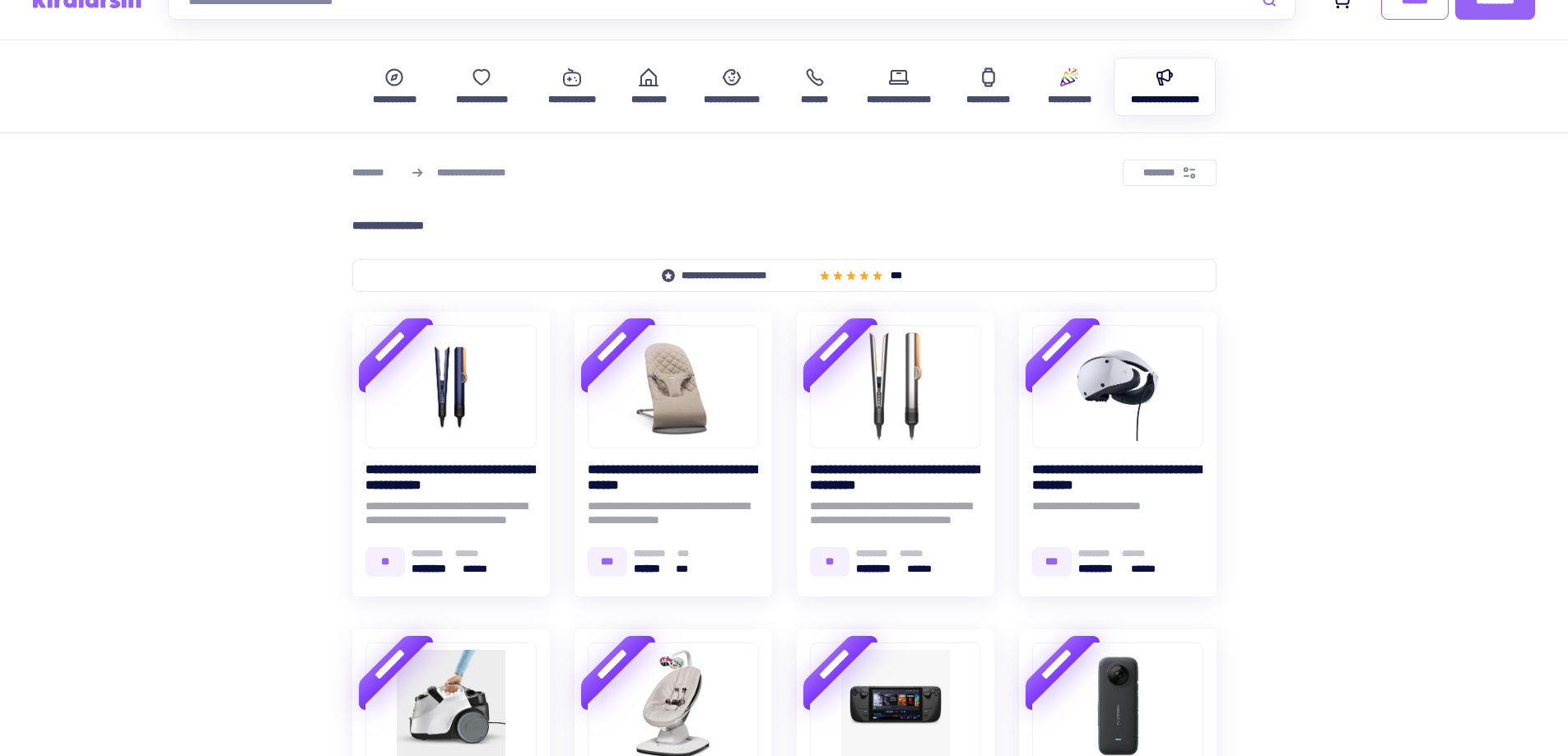 scroll, scrollTop: 0, scrollLeft: 0, axis: both 